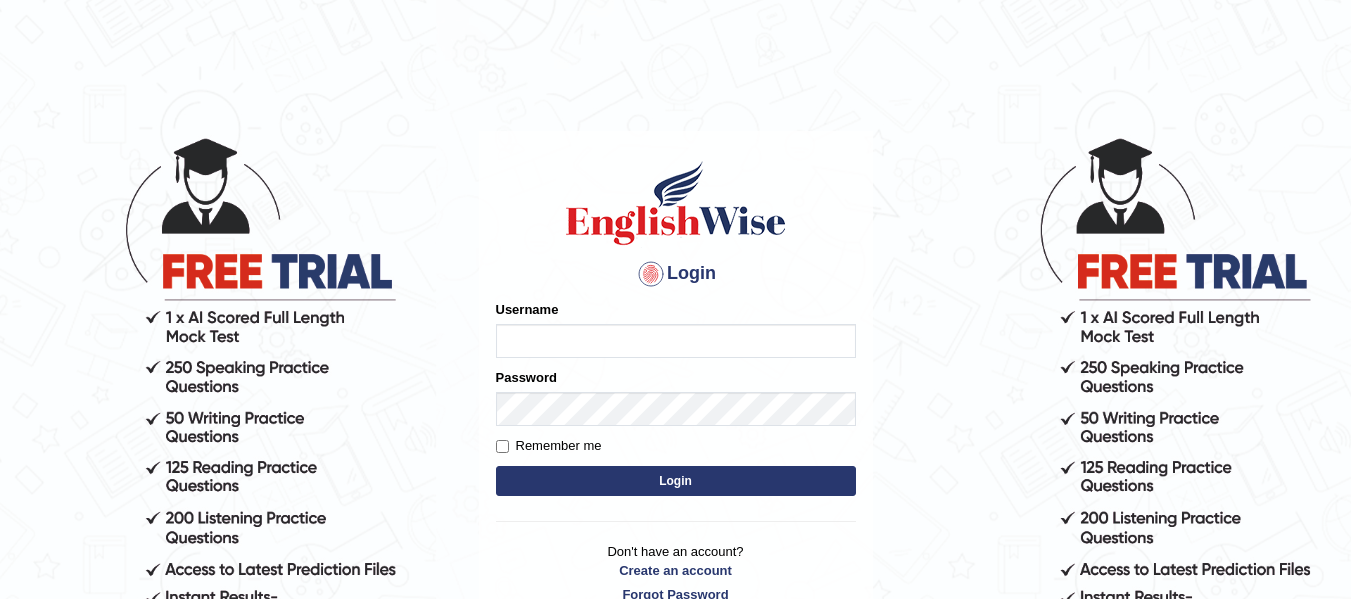 scroll, scrollTop: 0, scrollLeft: 0, axis: both 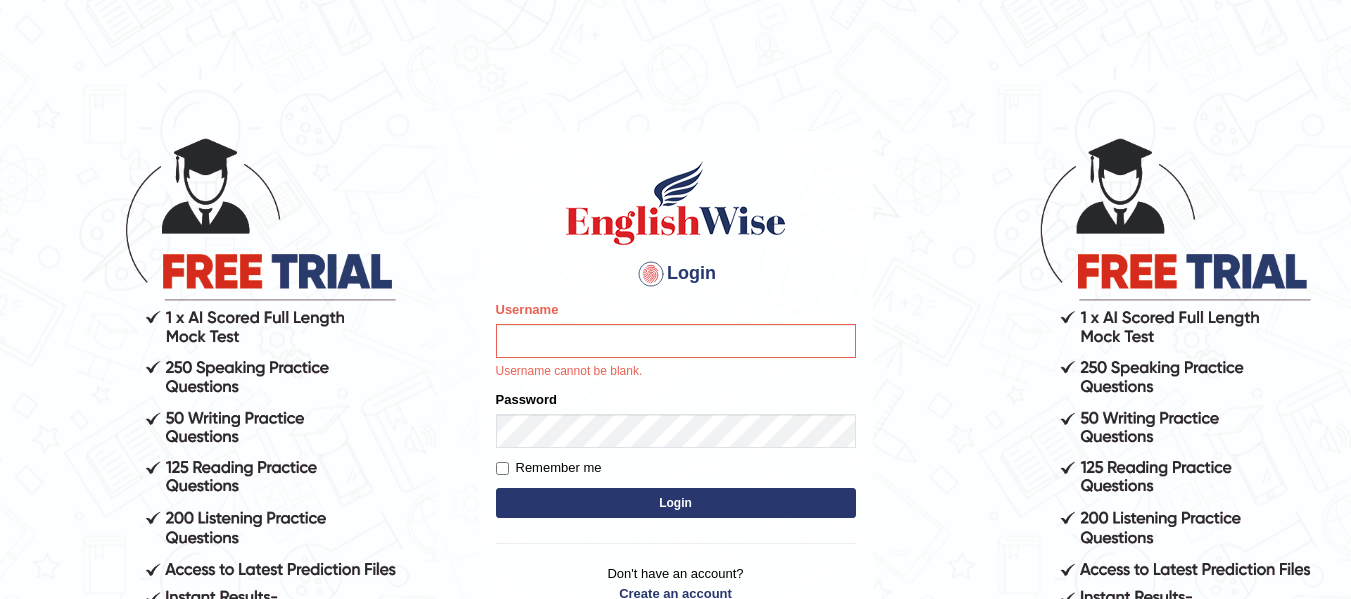 click on "Username" at bounding box center [676, 341] 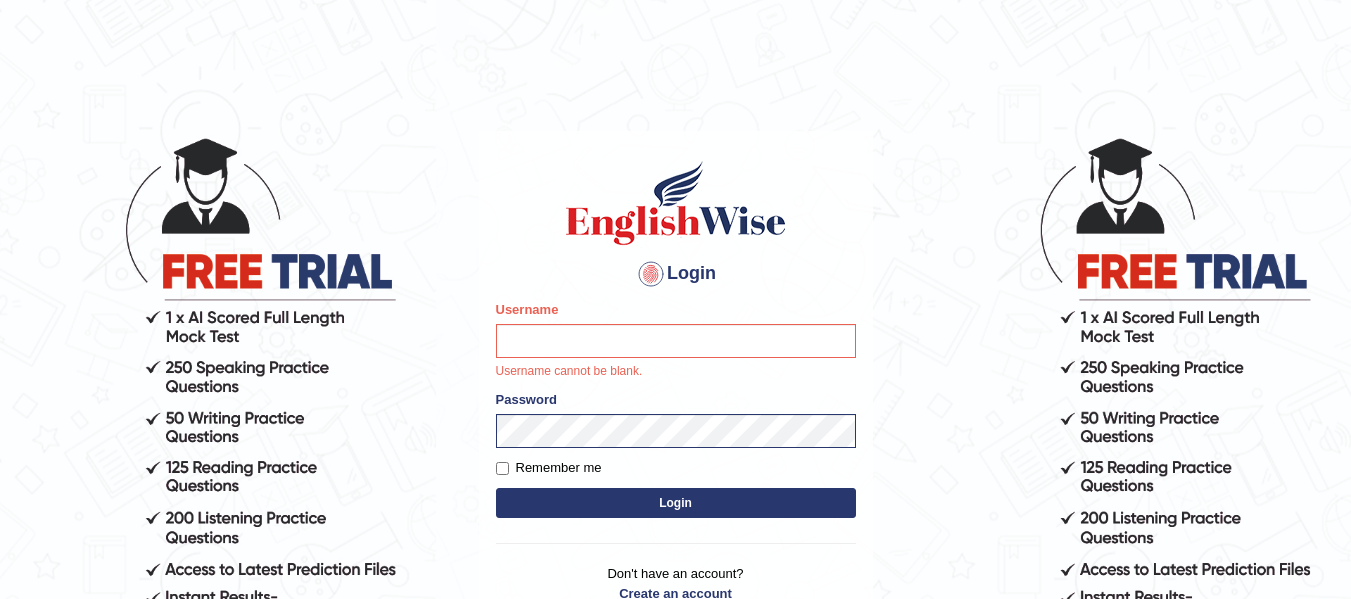 click on "Username" at bounding box center (676, 341) 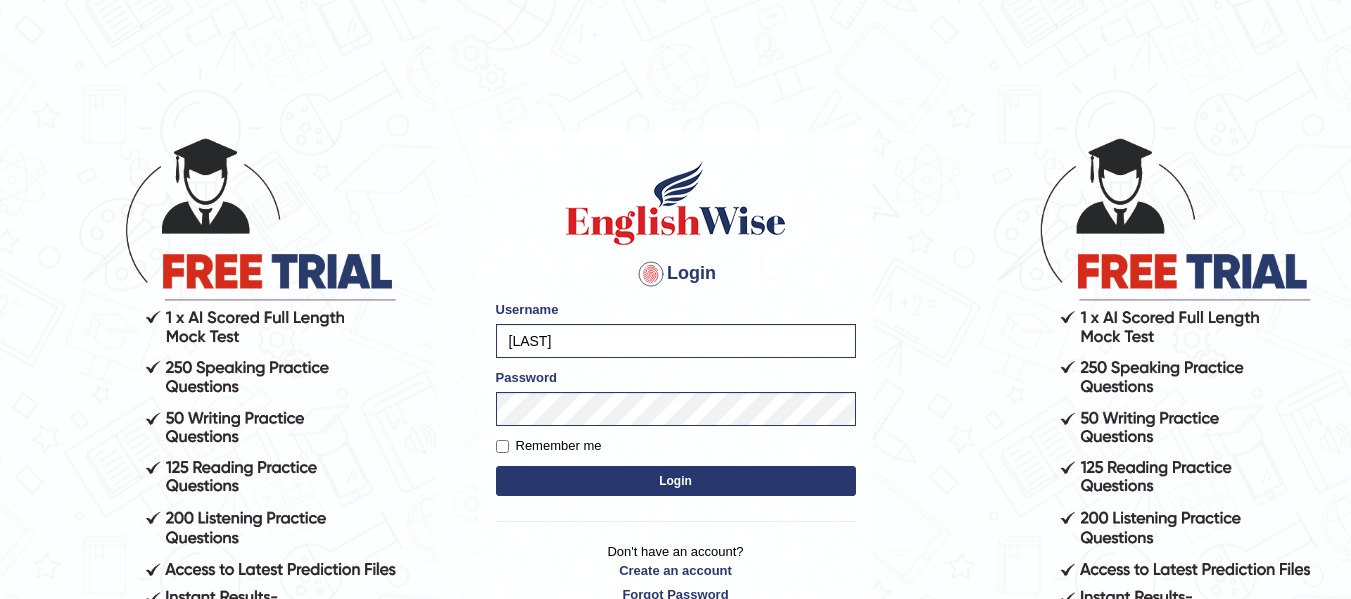 click on "Login" at bounding box center (676, 481) 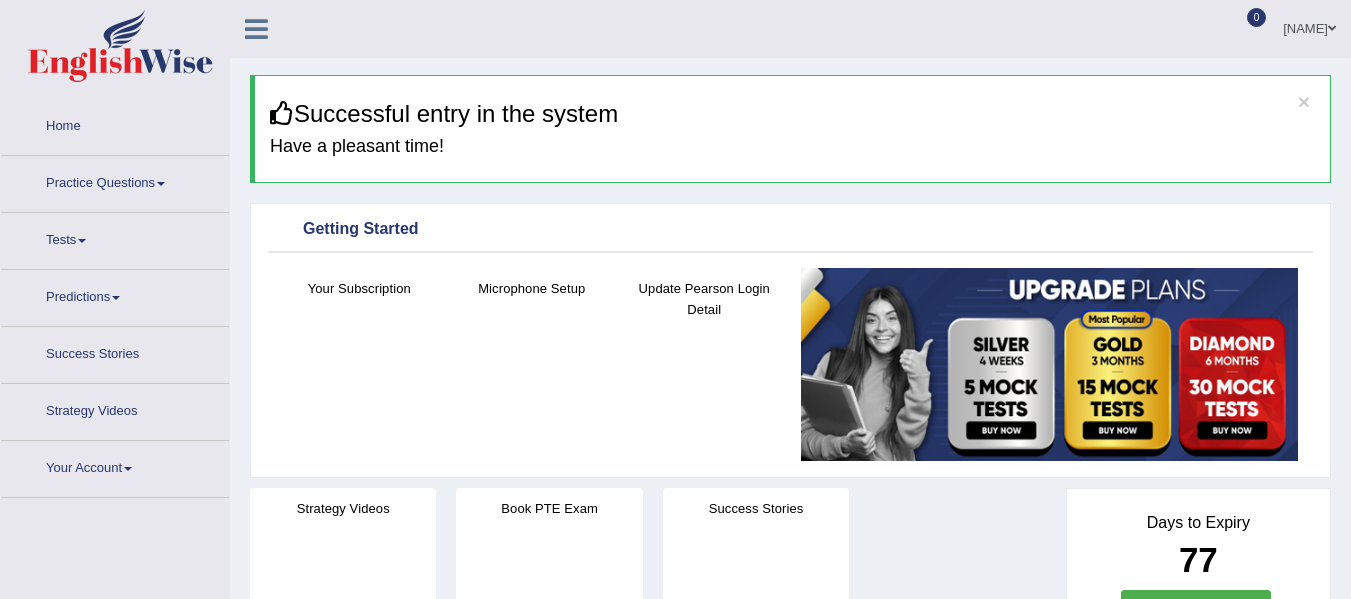 scroll, scrollTop: 0, scrollLeft: 0, axis: both 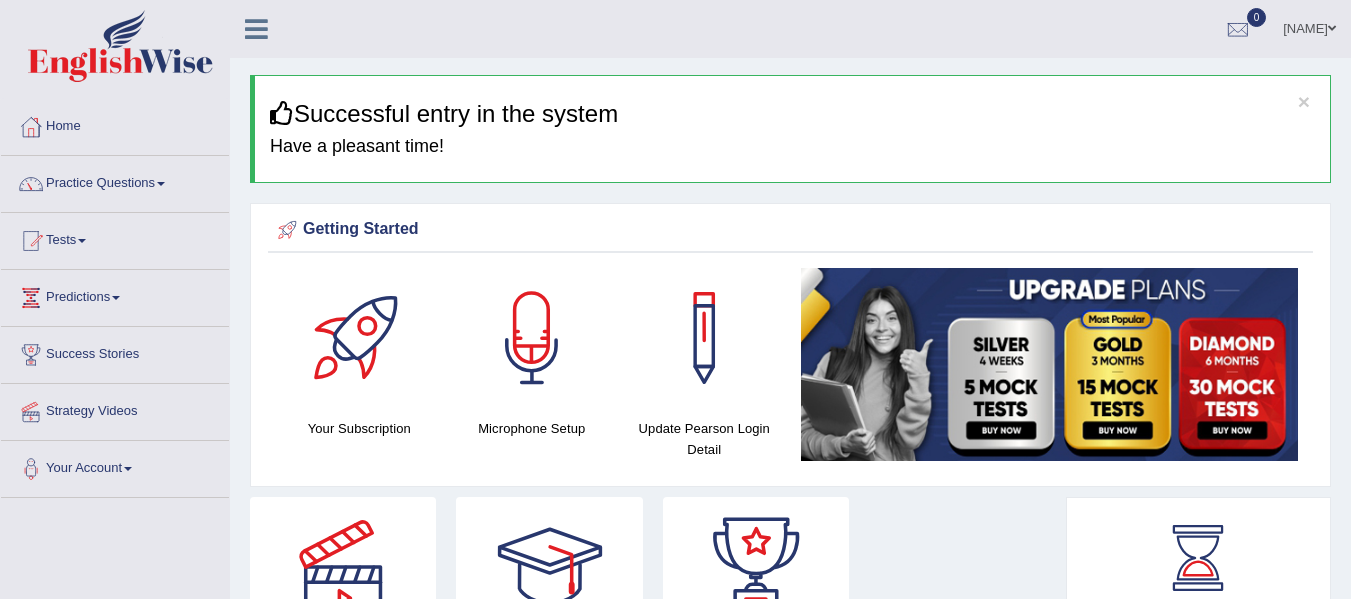 click on "Practice Questions" at bounding box center (115, 181) 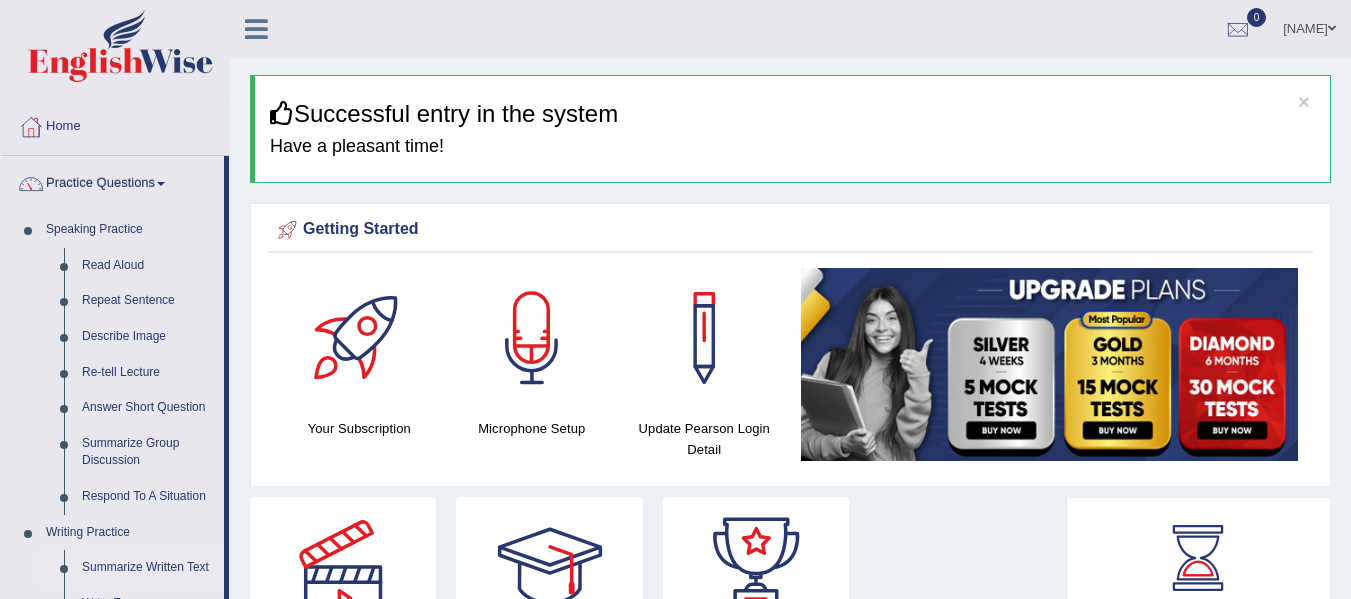 click on "Summarize Written Text" at bounding box center (148, 568) 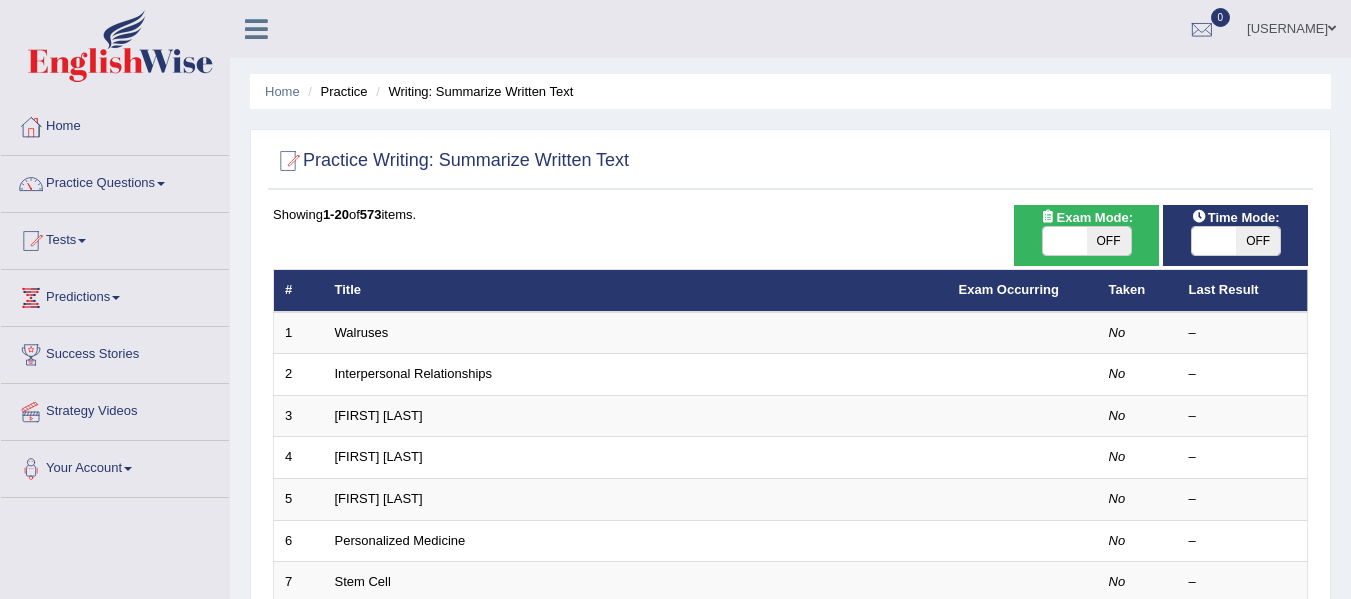 scroll, scrollTop: 0, scrollLeft: 0, axis: both 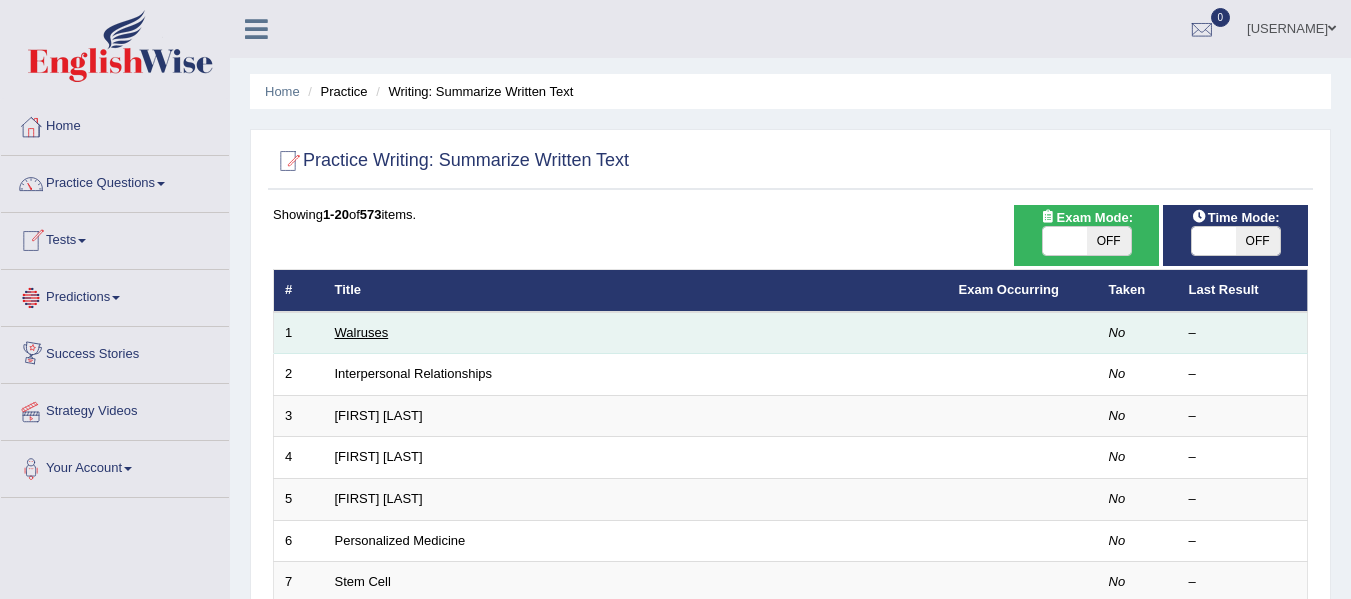 click on "Walruses" at bounding box center [362, 332] 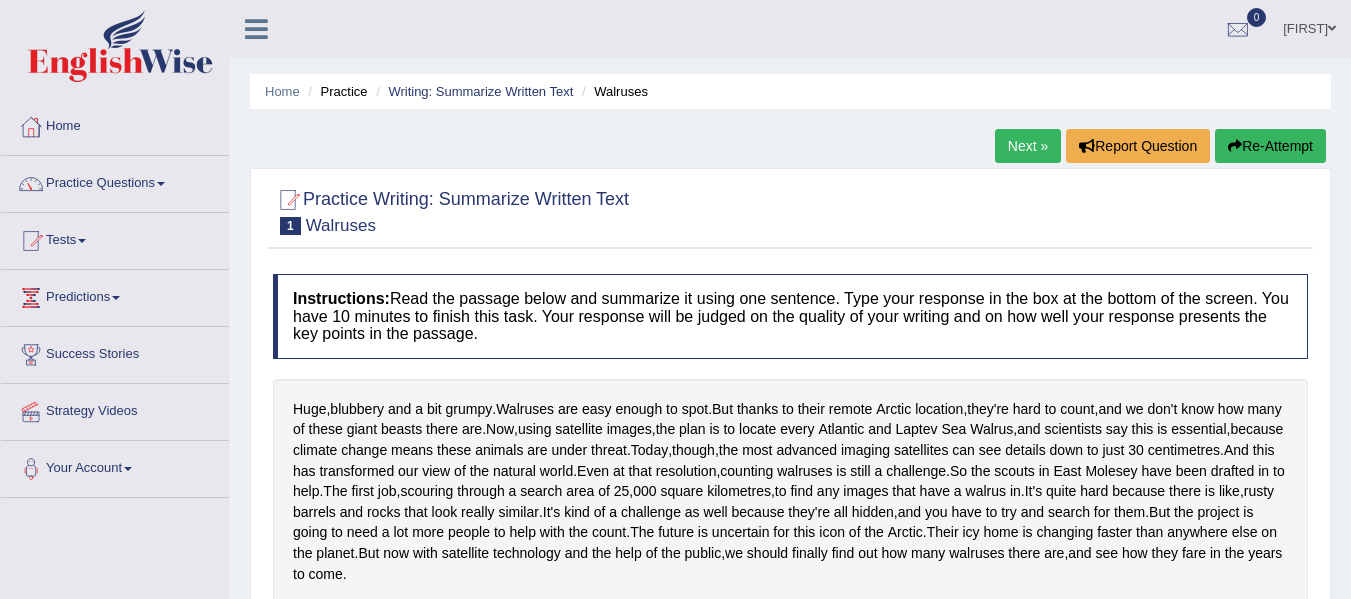 scroll, scrollTop: 0, scrollLeft: 0, axis: both 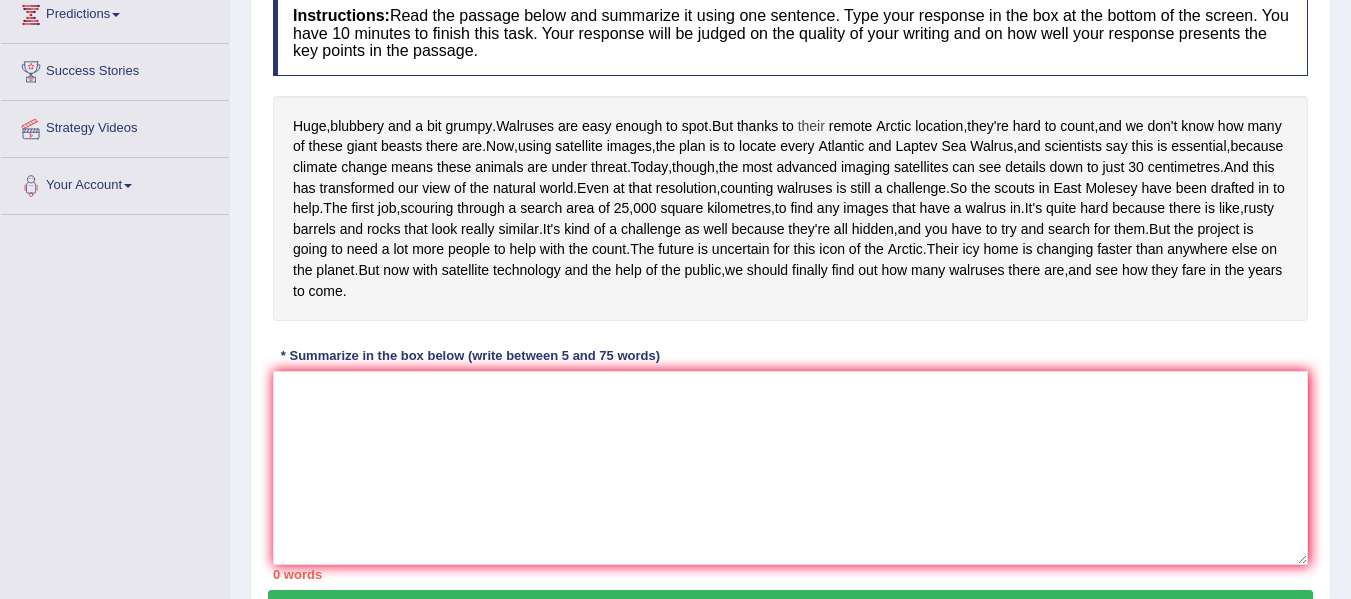 drag, startPoint x: 506, startPoint y: 129, endPoint x: 836, endPoint y: 128, distance: 330.00153 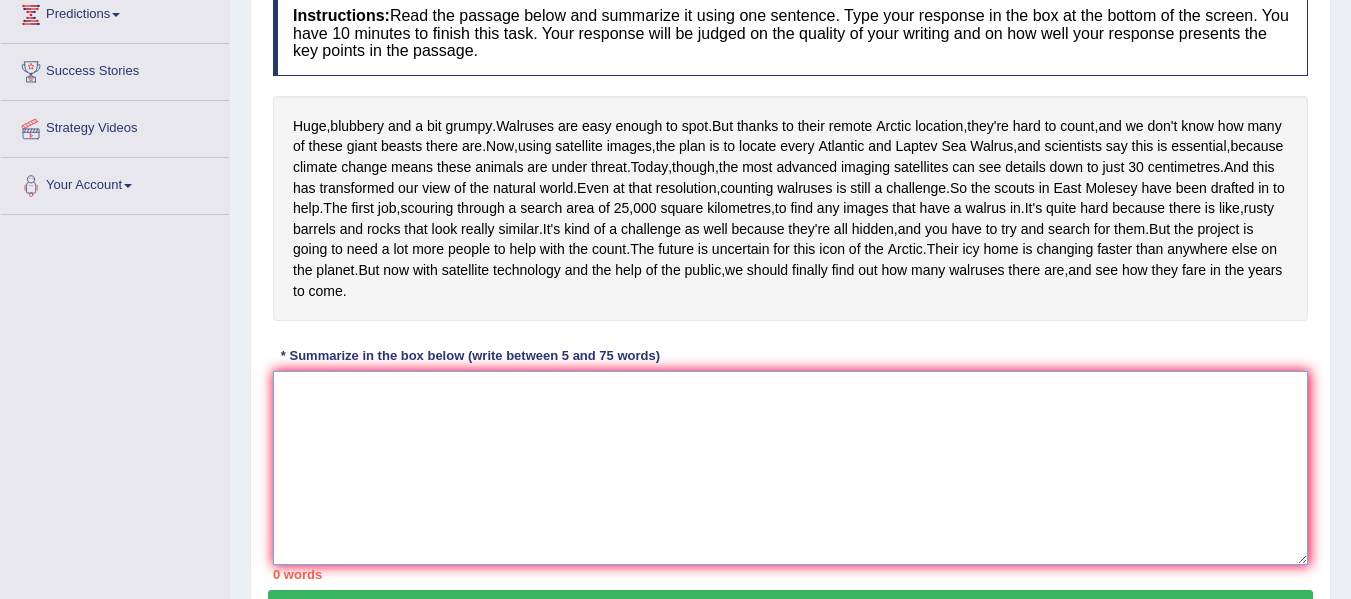 click at bounding box center [790, 468] 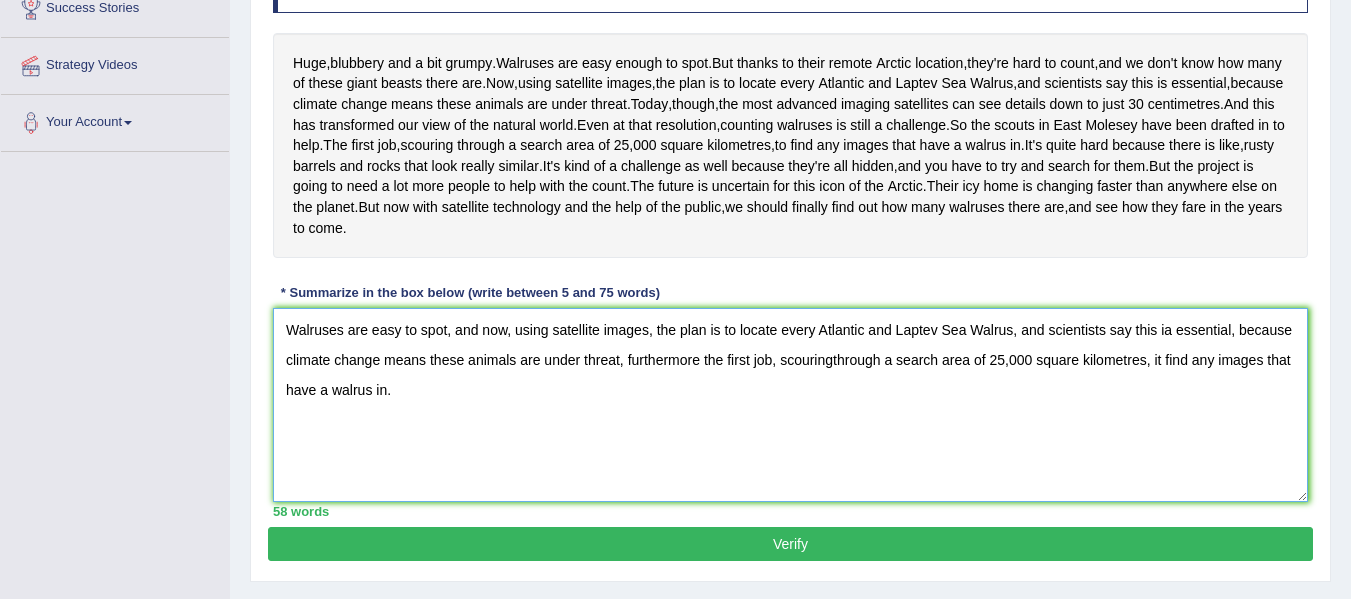 scroll, scrollTop: 340, scrollLeft: 0, axis: vertical 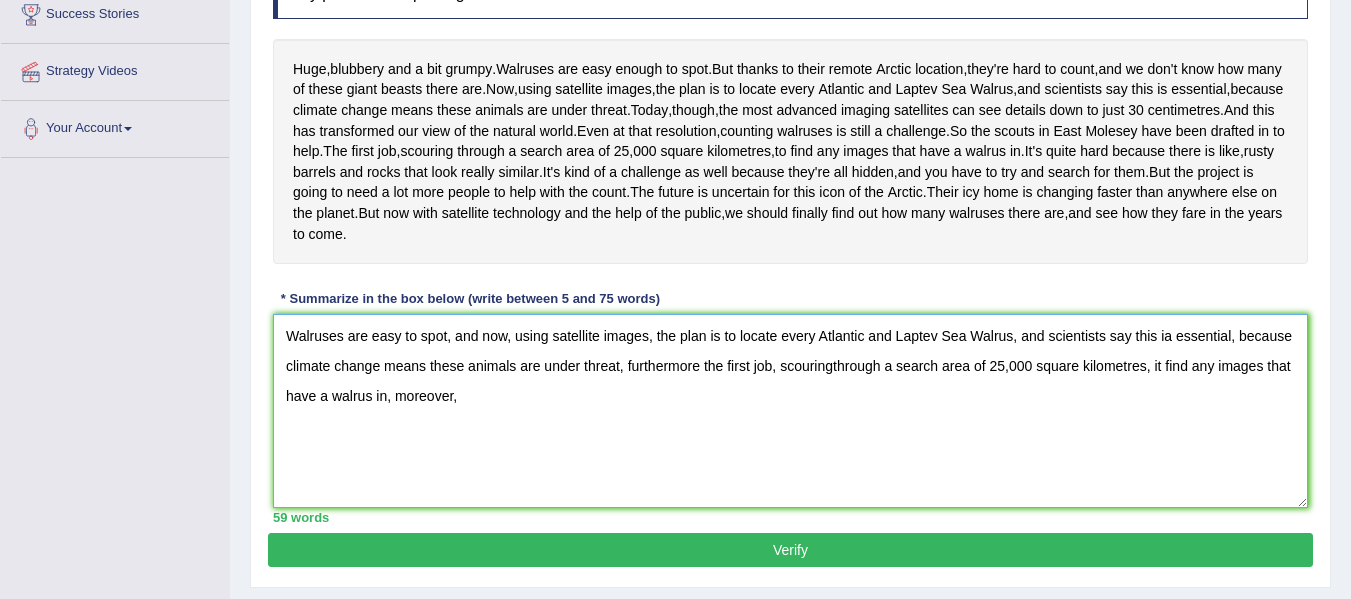 click on "Walruses are easy to spot, and now, using satellite images, the plan is to locate every Atlantic and Laptev Sea Walrus, and scientists say this ia essential, because climate change means these animals are under threat, furthermore the first job, scouringthrough a search area of 25,000 square kilometres, it find any images that have a walrus in, moreover," at bounding box center [790, 411] 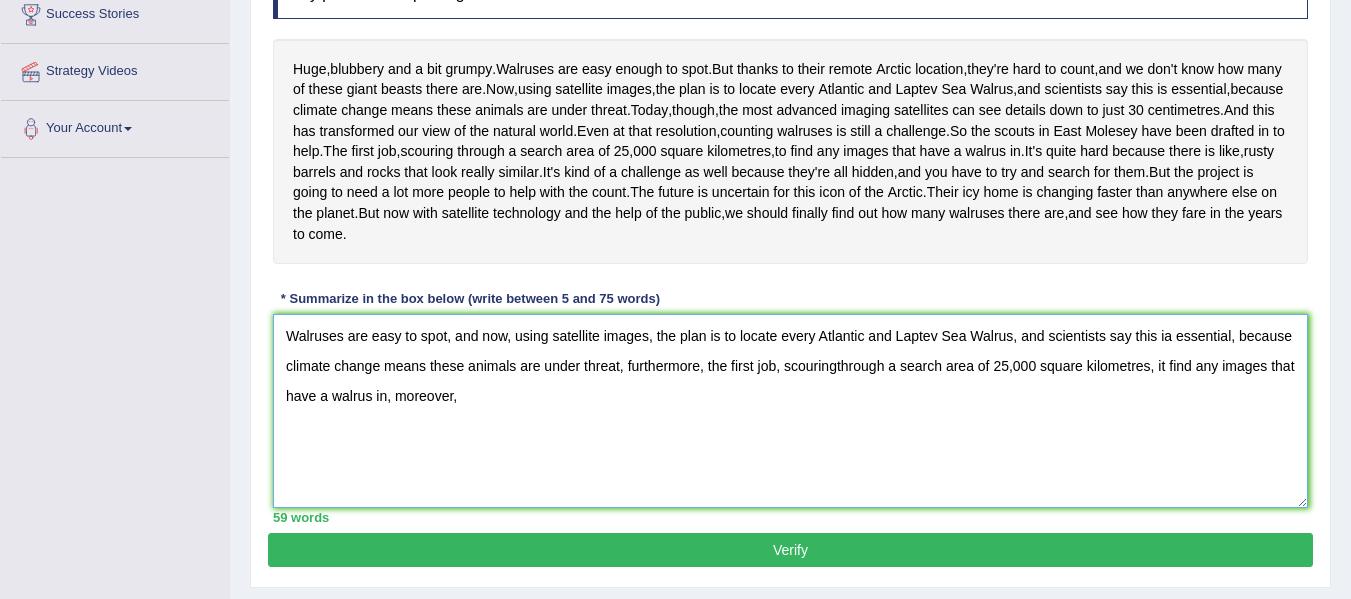 click on "Walruses are easy to spot, and now, using satellite images, the plan is to locate every Atlantic and Laptev Sea Walrus, and scientists say this ia essential, because climate change means these animals are under threat, furthermore, the first job, scouringthrough a search area of 25,000 square kilometres, it find any images that have a walrus in, moreover," at bounding box center (790, 411) 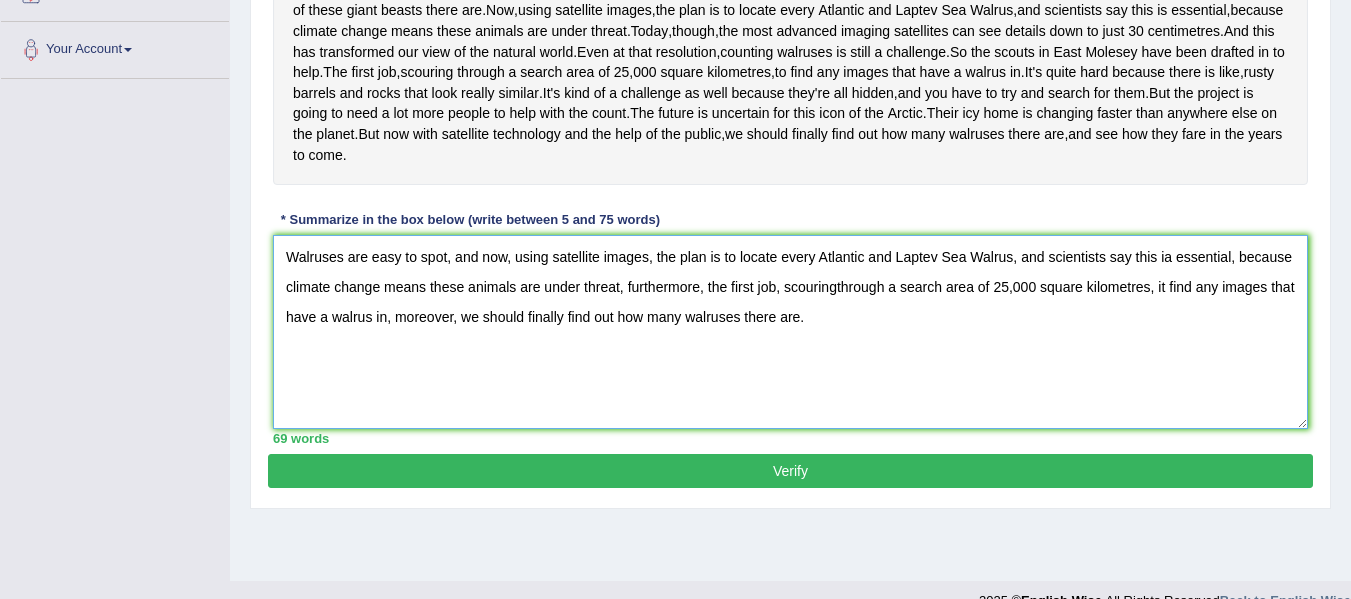 scroll, scrollTop: 476, scrollLeft: 0, axis: vertical 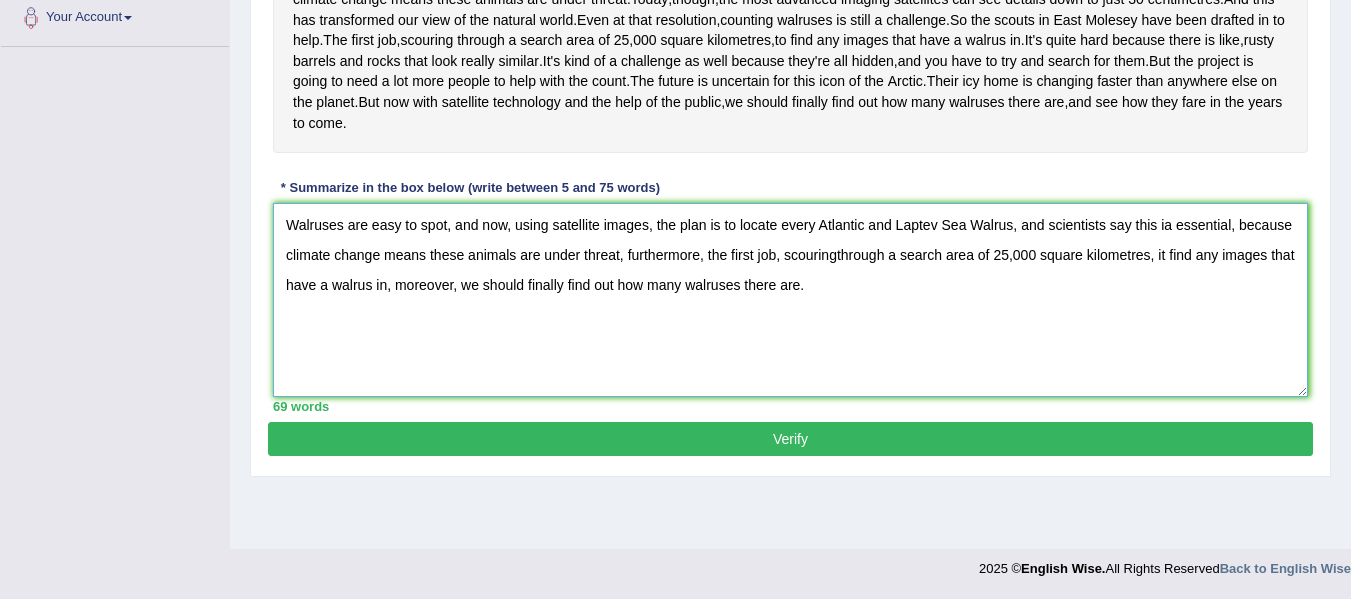 type on "Walruses are easy to spot, and now, using satellite images, the plan is to locate every Atlantic and Laptev Sea Walrus, and scientists say this ia essential, because climate change means these animals are under threat, furthermore, the first job, scouringthrough a search area of 25,000 square kilometres, it find any images that have a walrus in, moreover, we should finally find out how many walruses there are." 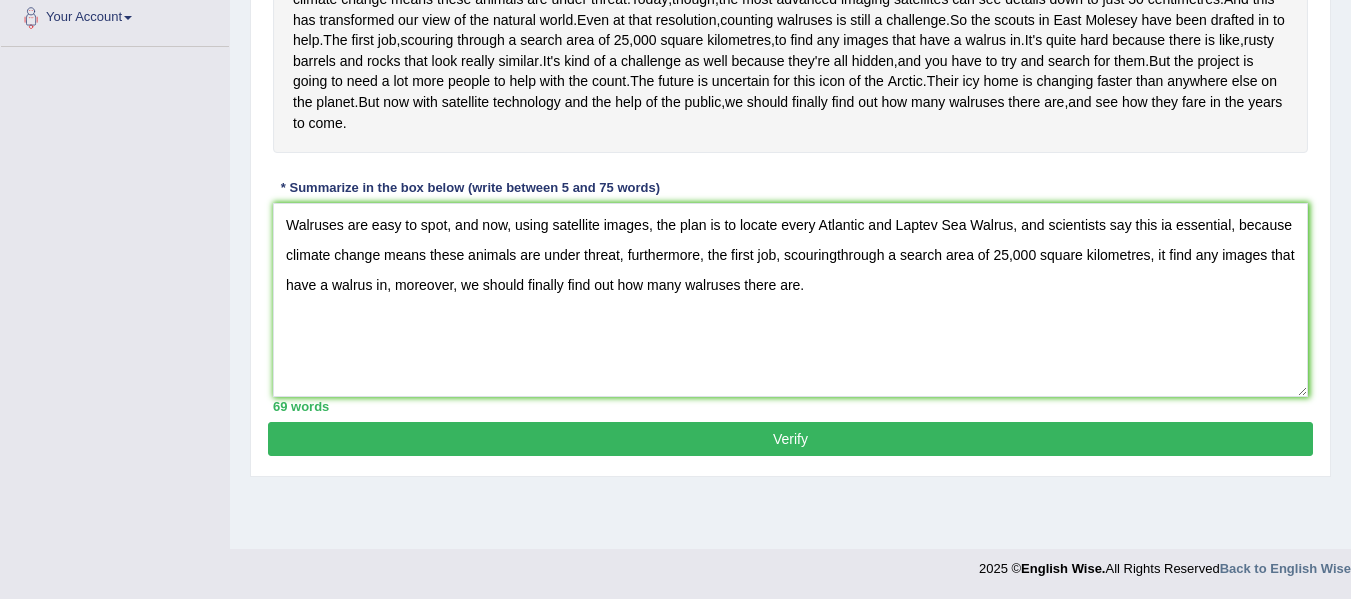 click on "Verify" at bounding box center (790, 439) 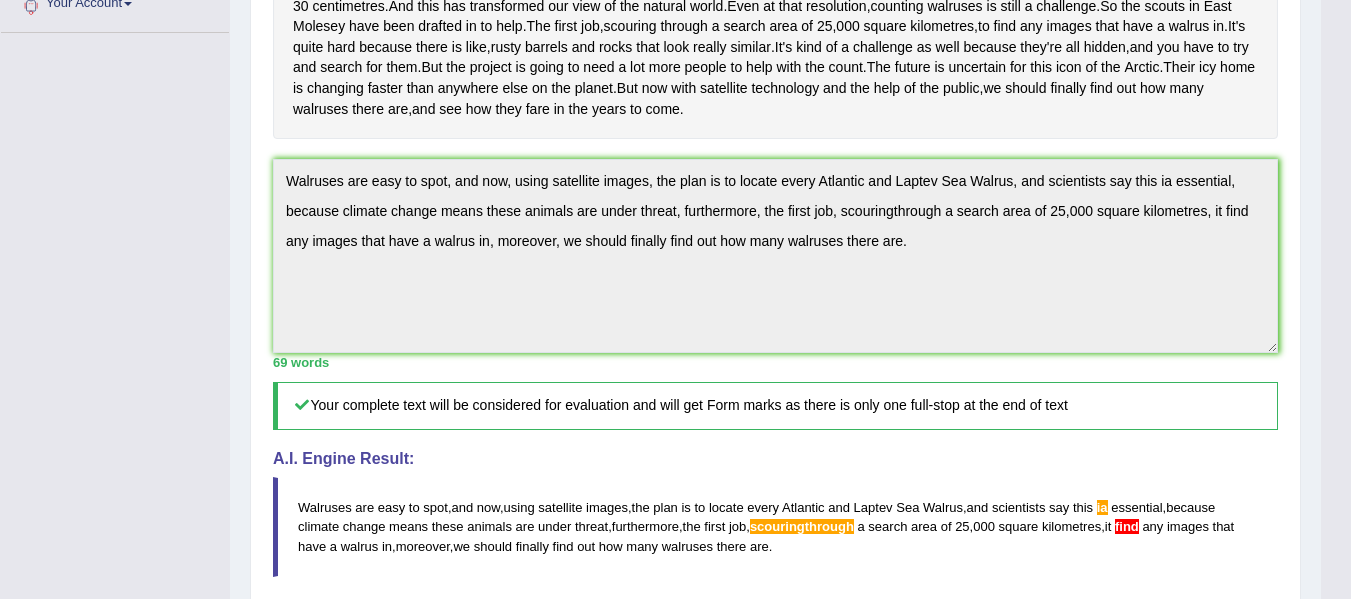 scroll, scrollTop: 904, scrollLeft: 0, axis: vertical 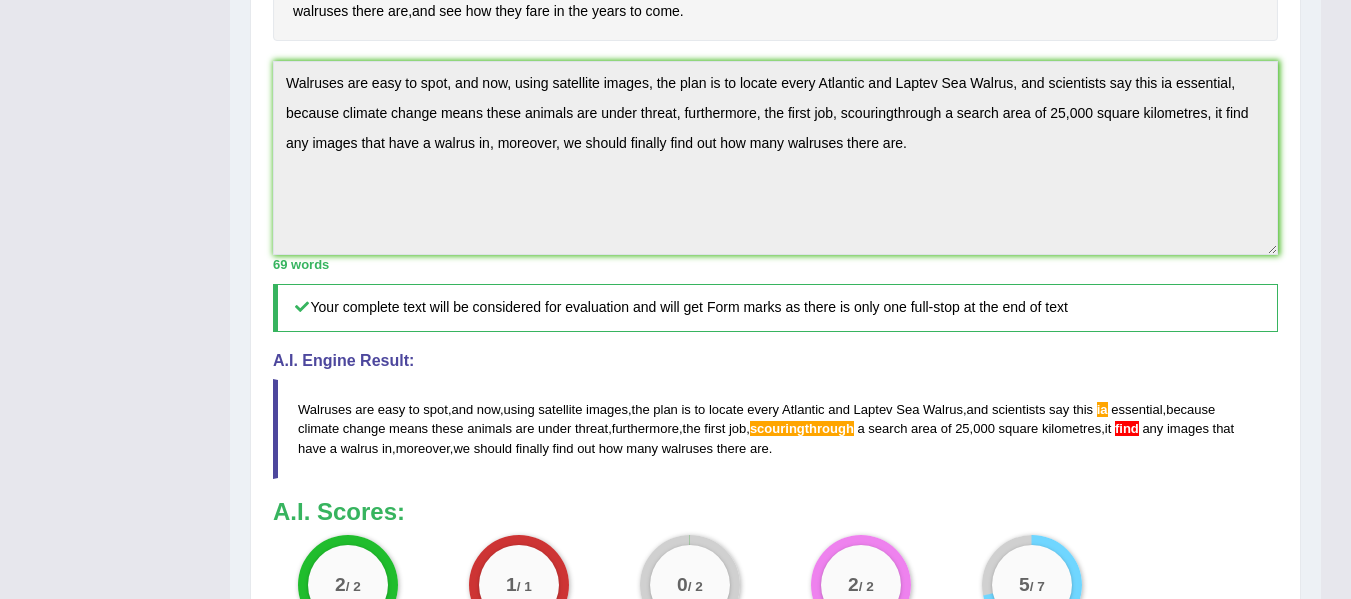 click on "scouringthrough" at bounding box center (802, 428) 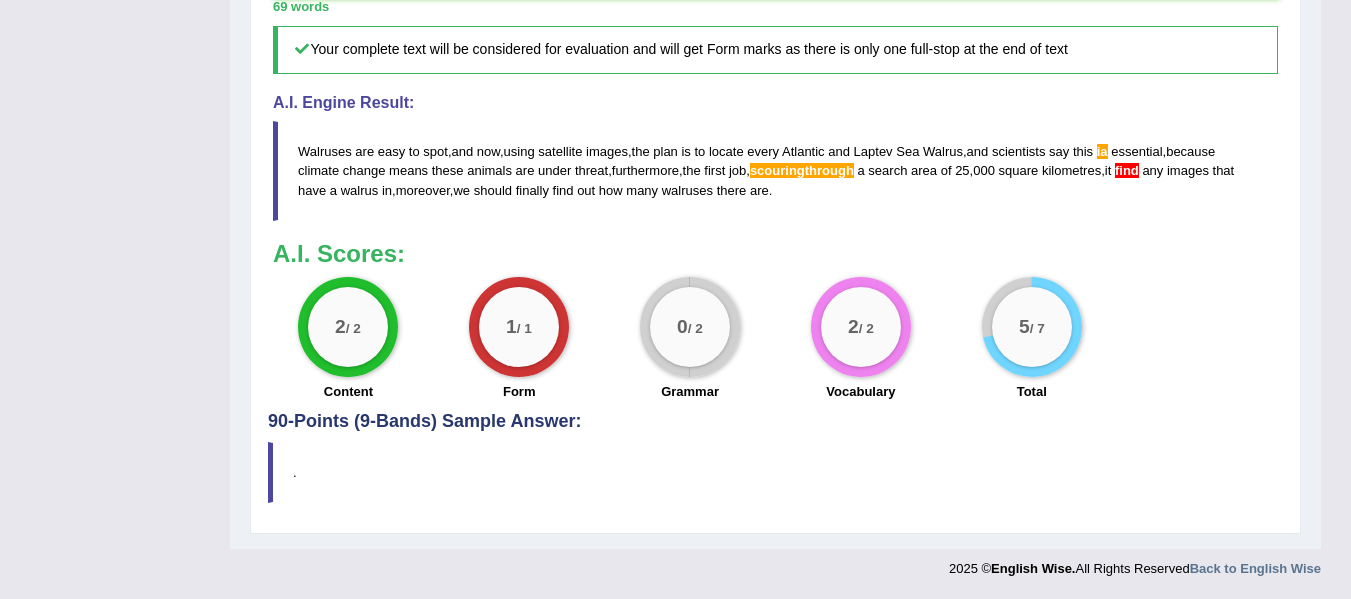 scroll, scrollTop: 888, scrollLeft: 0, axis: vertical 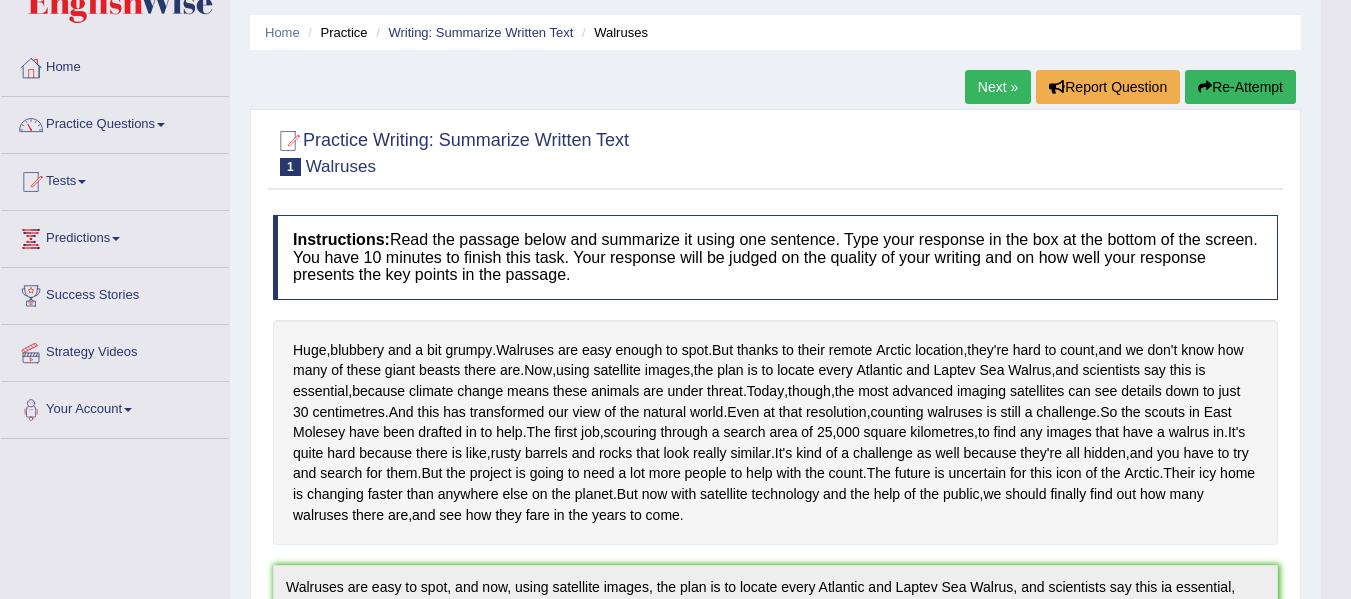 click on "Re-Attempt" at bounding box center [1240, 87] 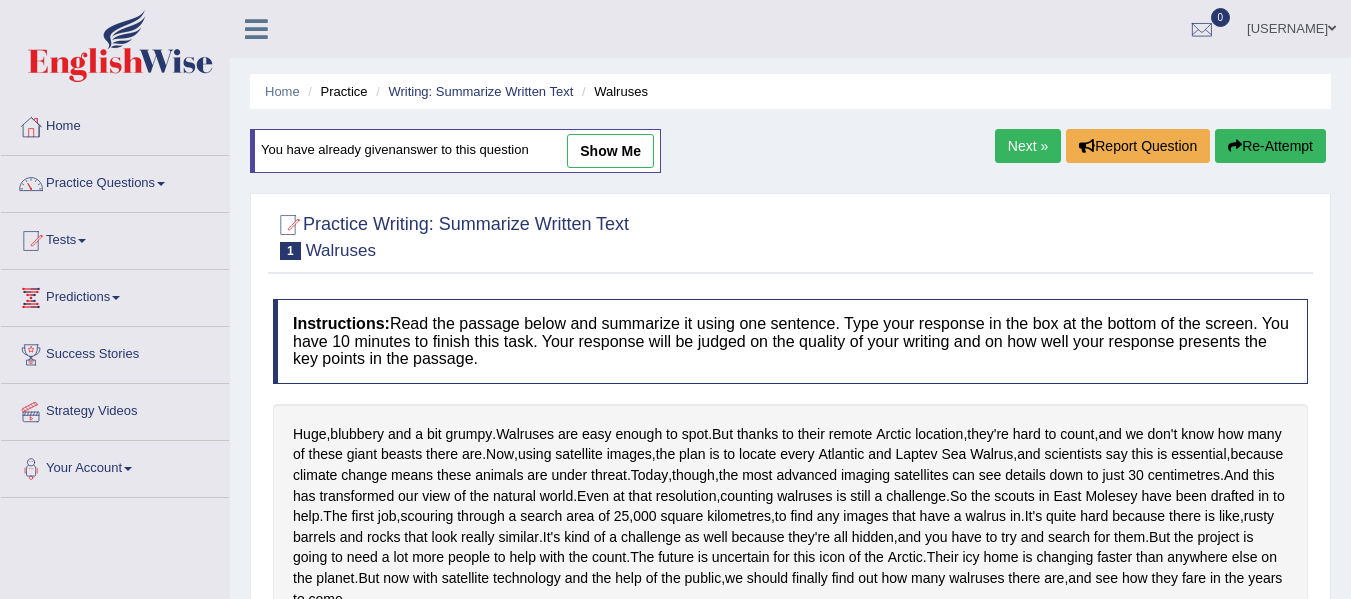 scroll, scrollTop: 313, scrollLeft: 0, axis: vertical 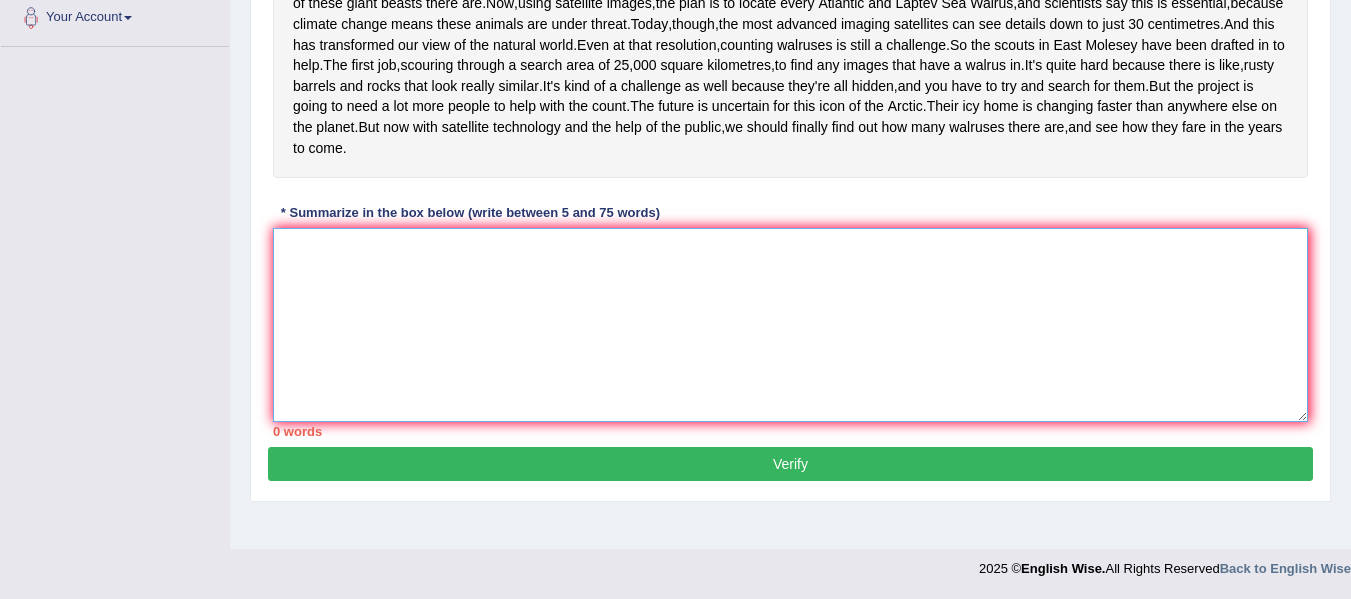 click at bounding box center [790, 325] 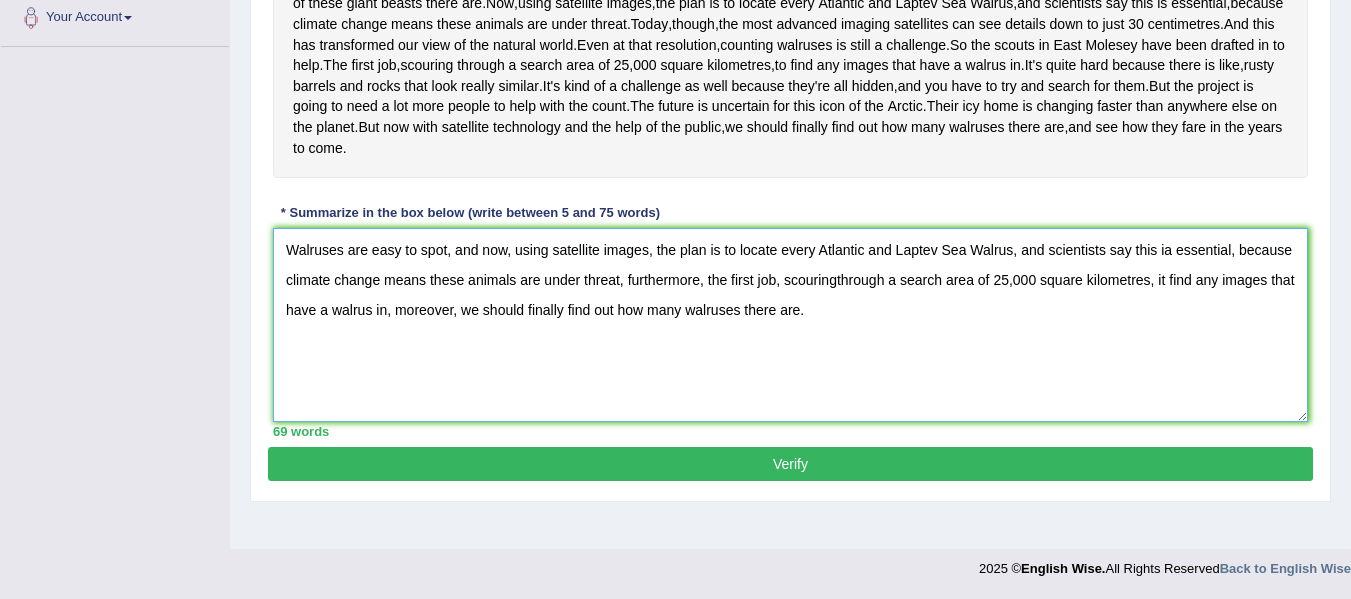 click on "Walruses are easy to spot, and now, using satellite images, the plan is to locate every Atlantic and Laptev Sea Walrus, and scientists say this ia essential, because climate change means these animals are under threat, furthermore, the first job, scouringthrough a search area of 25,000 square kilometres, it find any images that have a walrus in, moreover, we should finally find out how many walruses there are." at bounding box center (790, 325) 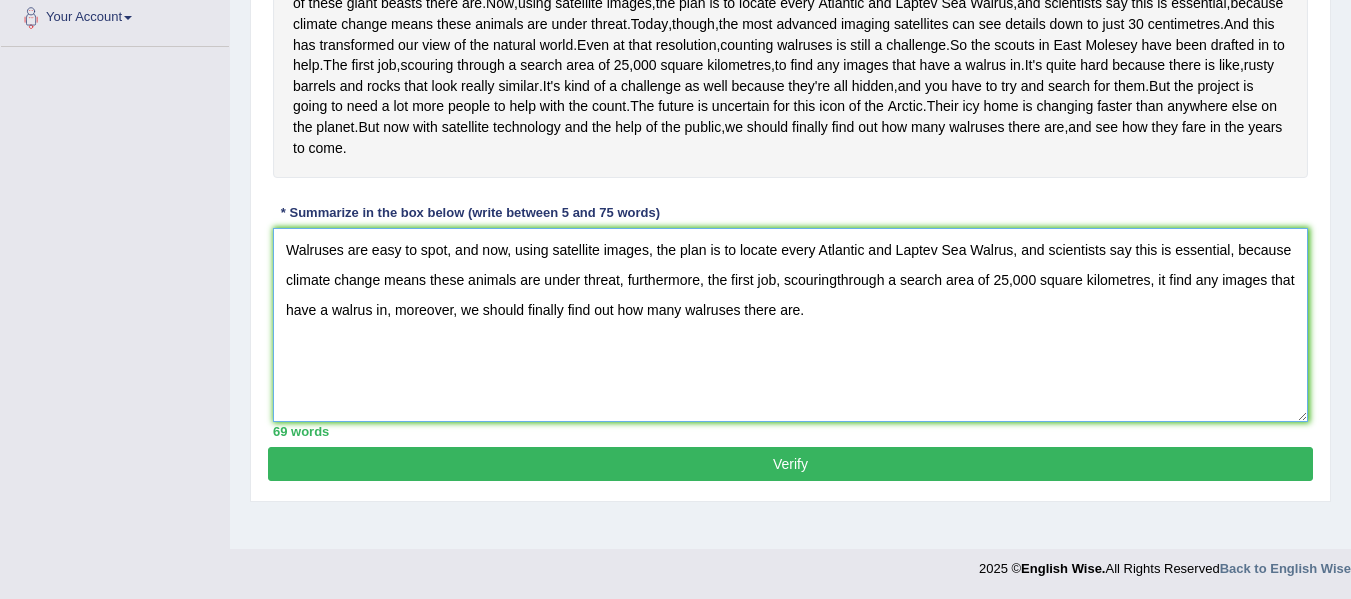 click on "Walruses are easy to spot, and now, using satellite images, the plan is to locate every Atlantic and Laptev Sea Walrus, and scientists say this is essential, because climate change means these animals are under threat, furthermore, the first job, scouringthrough a search area of 25,000 square kilometres, it find any images that have a walrus in, moreover, we should finally find out how many walruses there are." at bounding box center [790, 325] 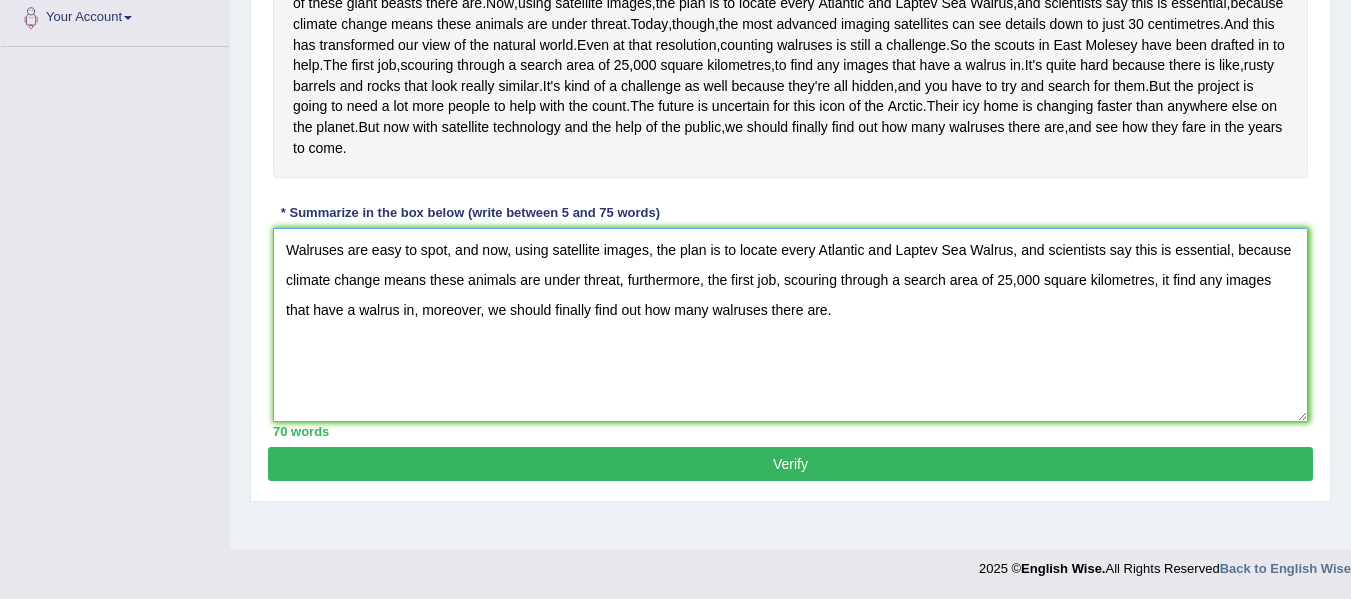 type on "Walruses are easy to spot, and now, using satellite images, the plan is to locate every Atlantic and Laptev Sea Walrus, and scientists say this is essential, because climate change means these animals are under threat, furthermore, the first job, scouring through a search area of 25,000 square kilometres, it find any images that have a walrus in, moreover, we should finally find out how many walruses there are." 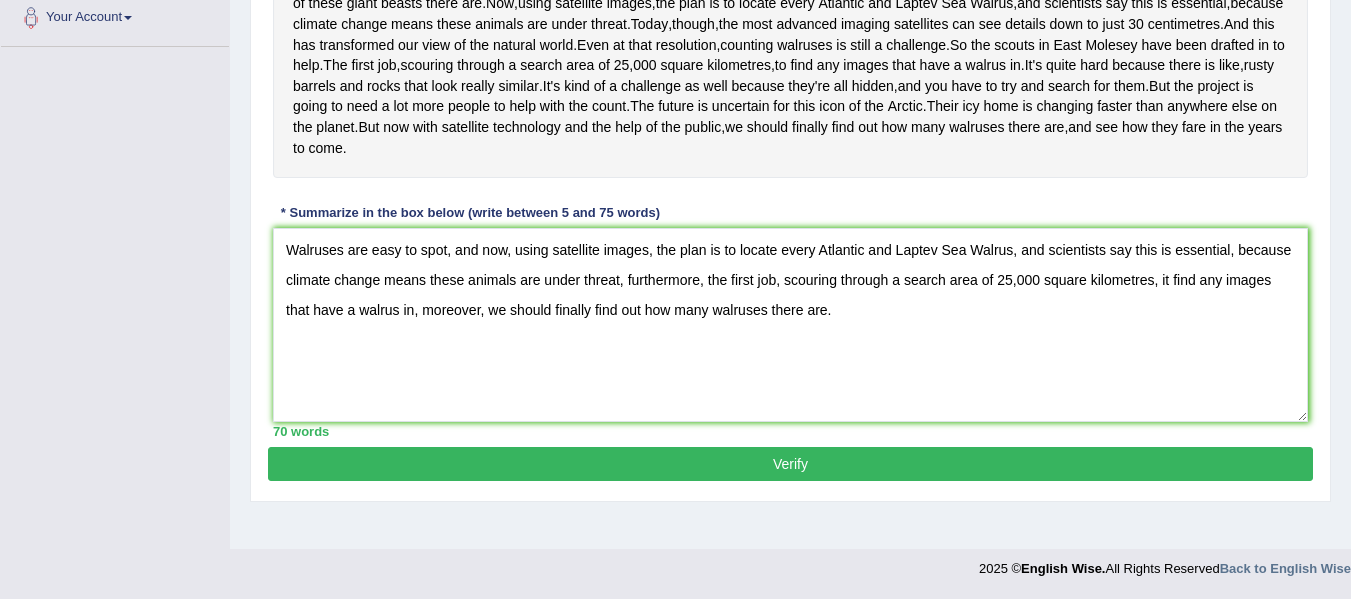 click on "Verify" at bounding box center (790, 464) 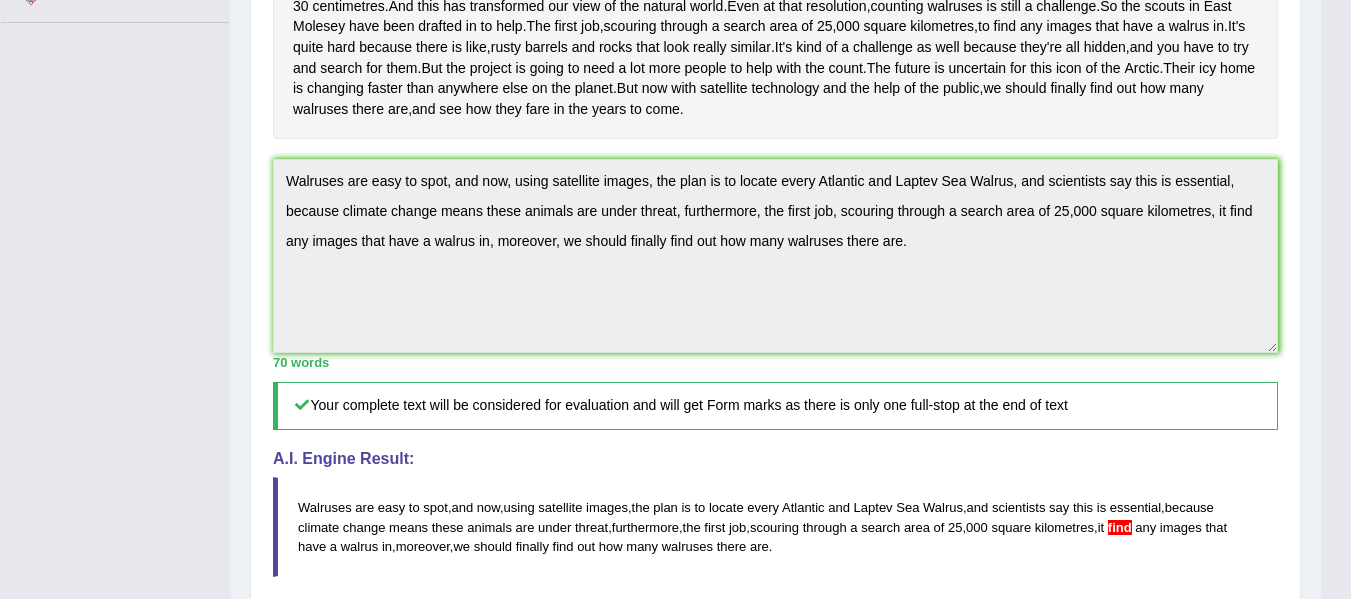 scroll, scrollTop: 914, scrollLeft: 0, axis: vertical 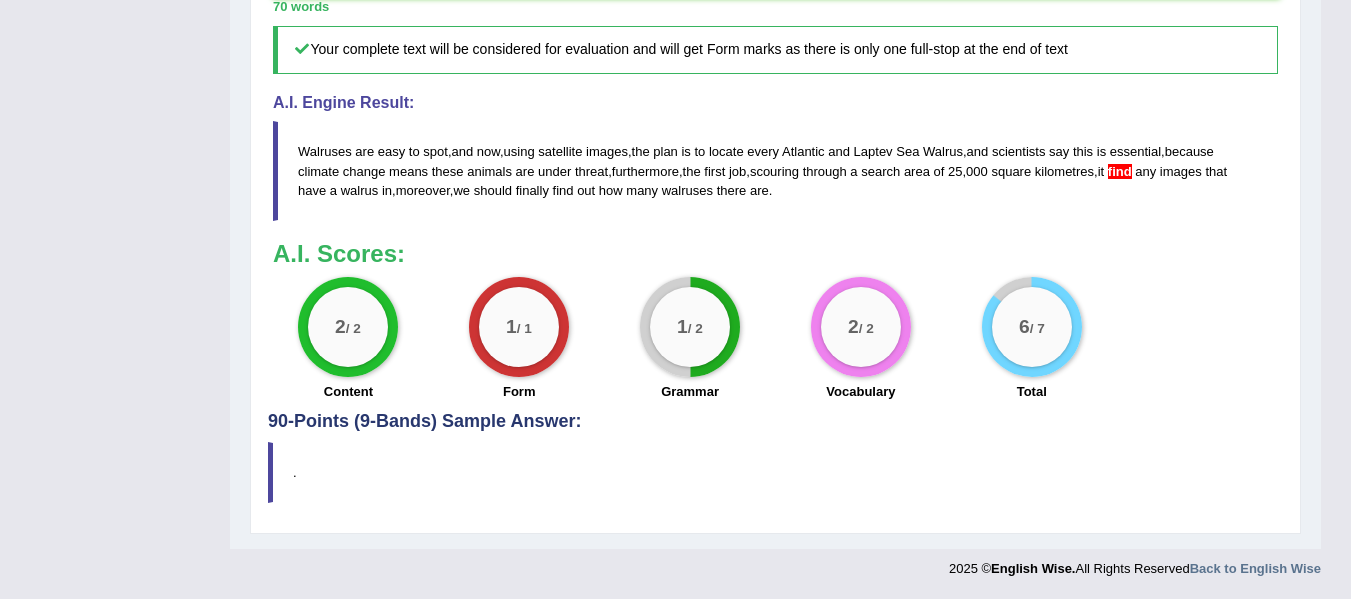 click on "find" at bounding box center [1120, 171] 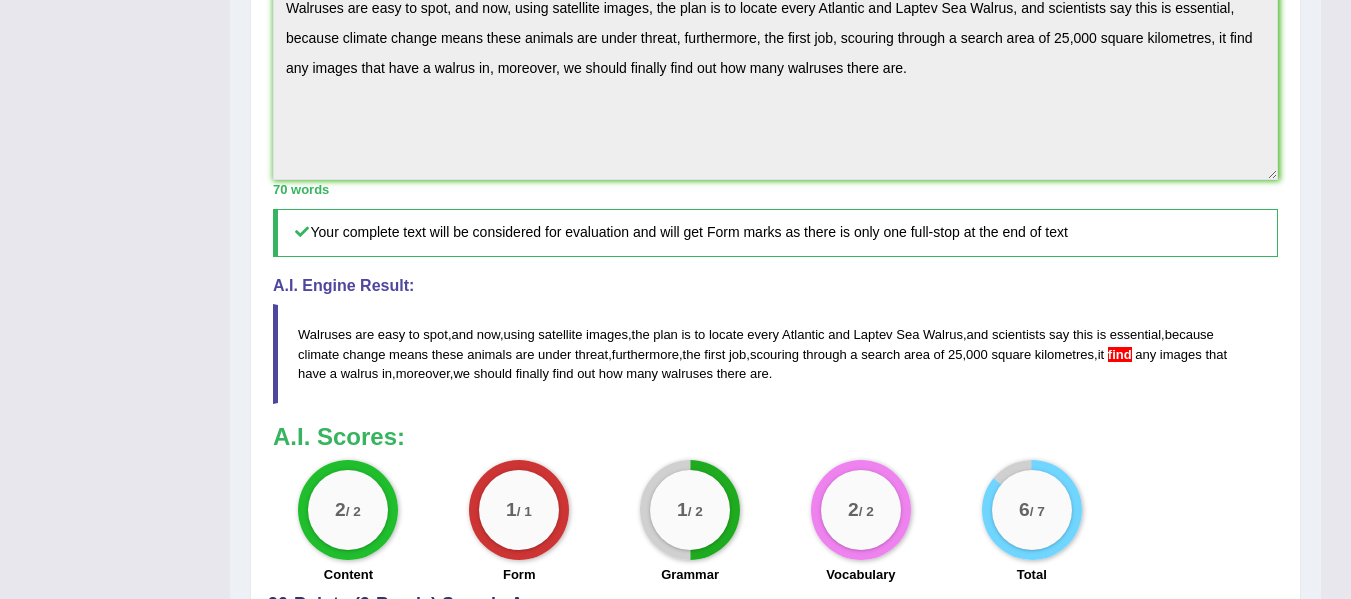 scroll, scrollTop: 640, scrollLeft: 0, axis: vertical 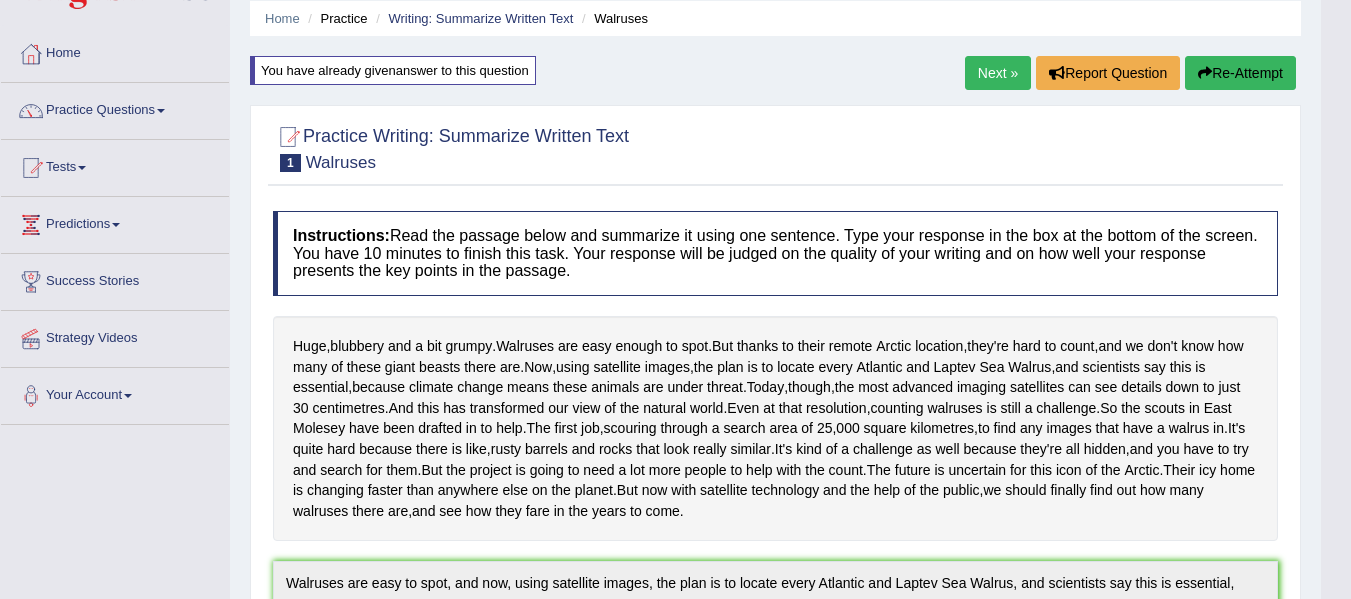click on "Re-Attempt" at bounding box center (1240, 73) 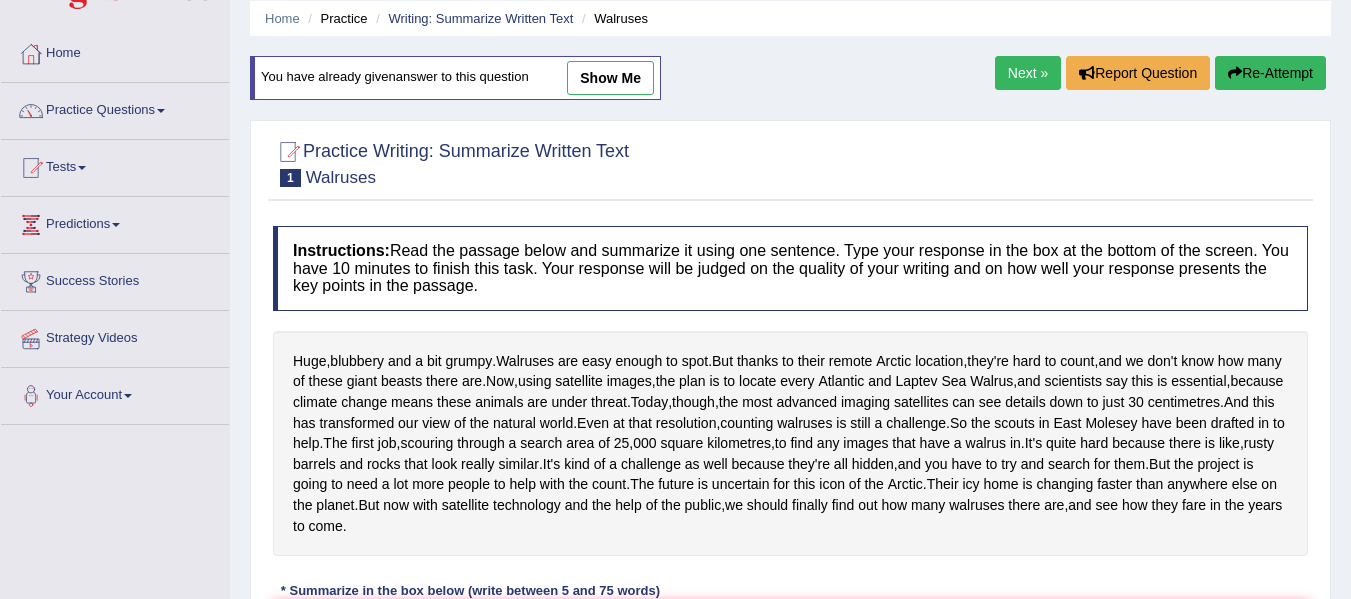 scroll, scrollTop: 73, scrollLeft: 0, axis: vertical 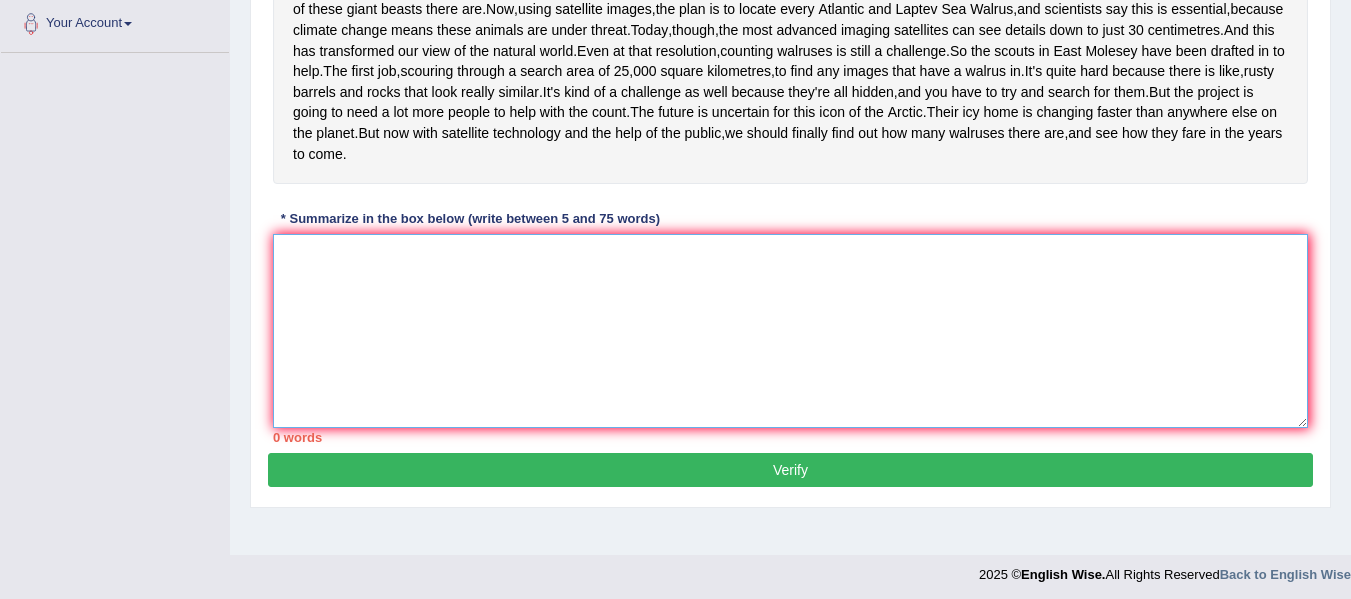 click at bounding box center [790, 331] 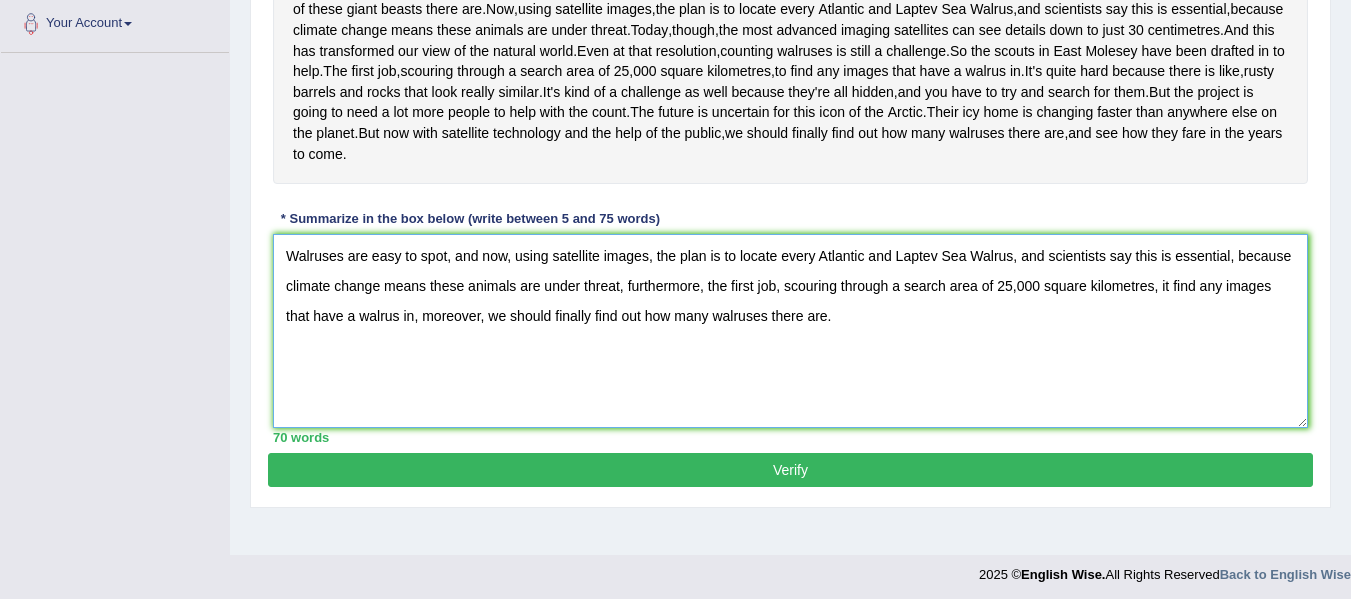 click on "Walruses are easy to spot, and now, using satellite images, the plan is to locate every Atlantic and Laptev Sea Walrus, and scientists say this is essential, because climate change means these animals are under threat, furthermore, the first job, scouring through a search area of 25,000 square kilometres, it find any images that have a walrus in, moreover, we should finally find out how many walruses there are." at bounding box center [790, 331] 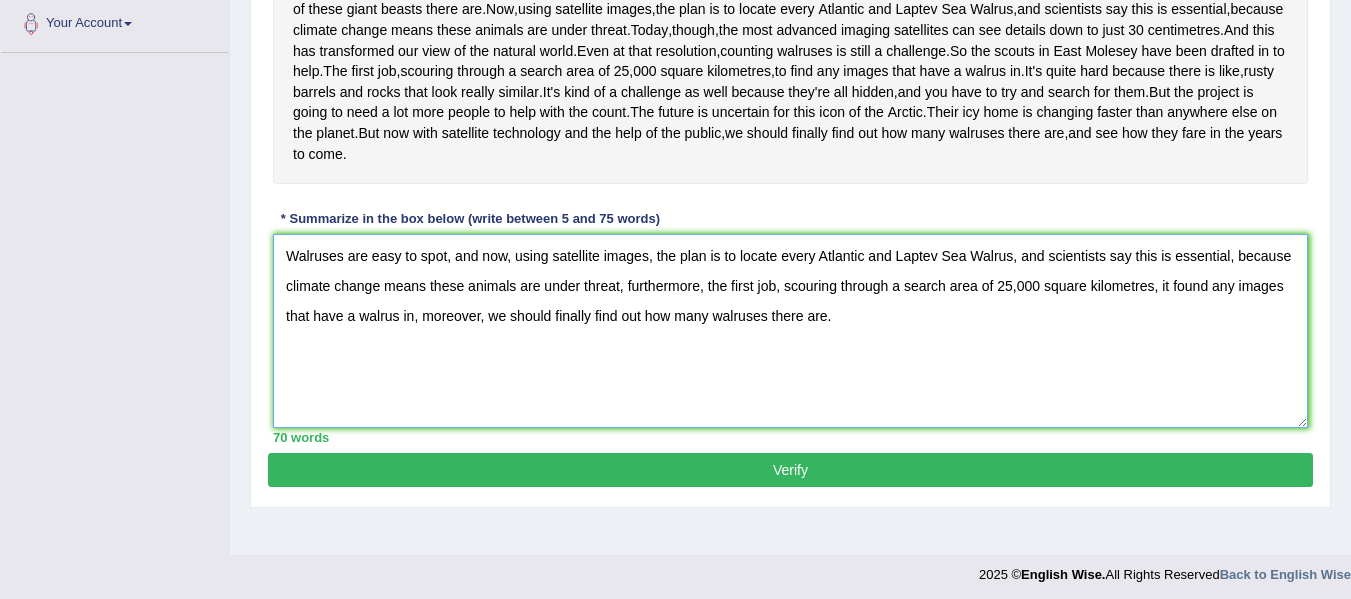 scroll, scrollTop: 501, scrollLeft: 0, axis: vertical 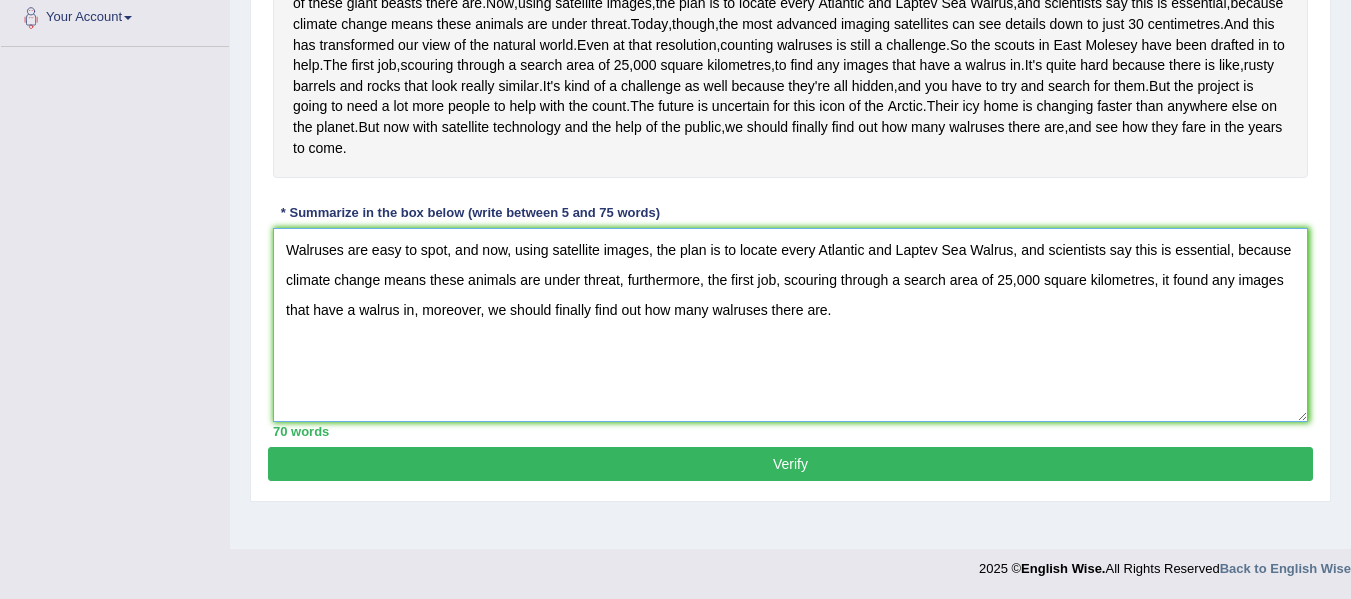type on "Walruses are easy to spot, and now, using satellite images, the plan is to locate every Atlantic and Laptev Sea Walrus, and scientists say this is essential, because climate change means these animals are under threat, furthermore, the first job, scouring through a search area of 25,000 square kilometres, it found any images that have a walrus in, moreover, we should finally find out how many walruses there are." 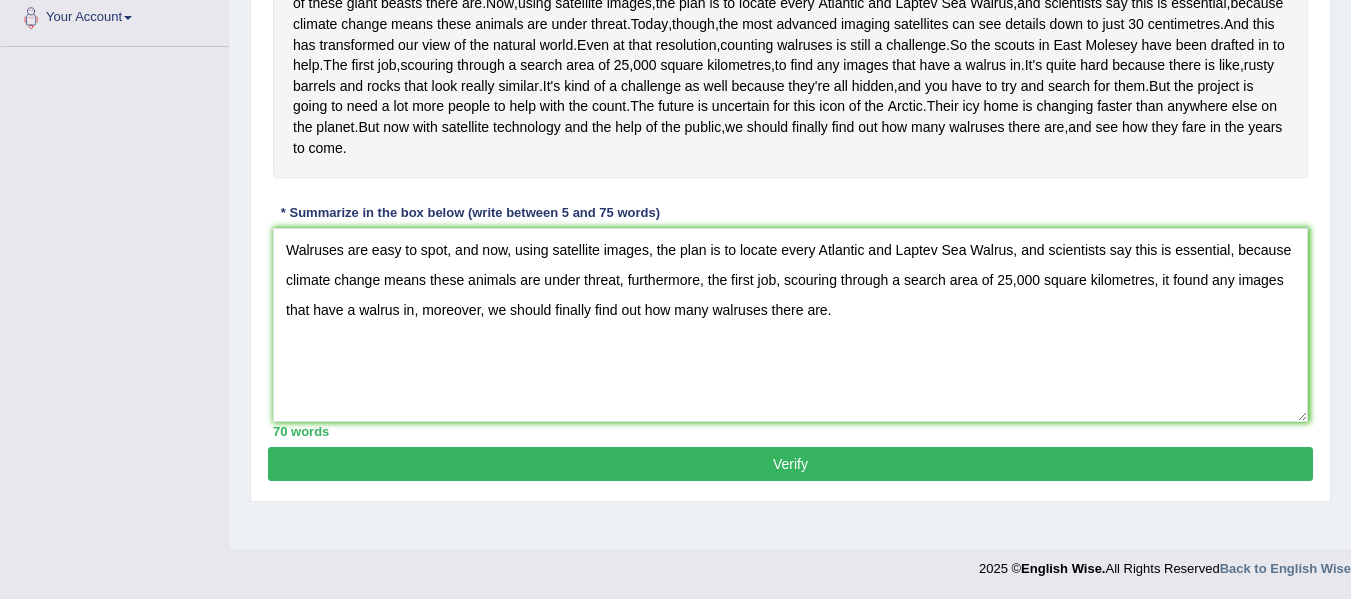 click on "Verify" at bounding box center [790, 464] 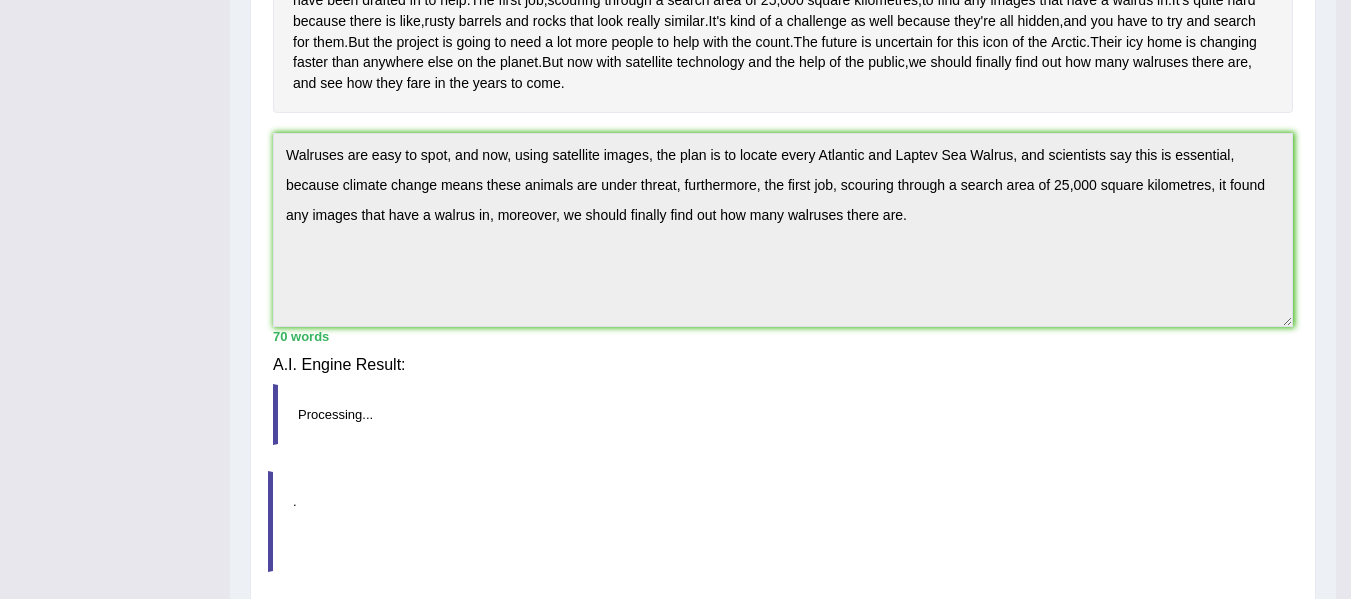 scroll, scrollTop: 475, scrollLeft: 0, axis: vertical 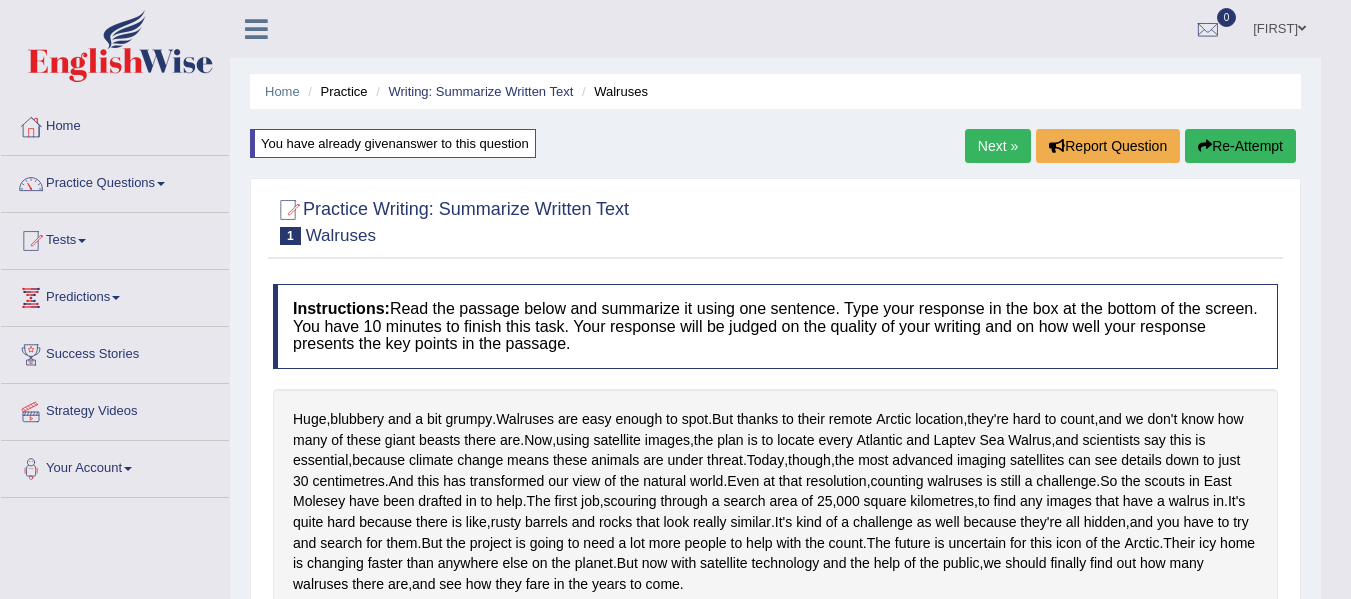 click on "Practice" at bounding box center [335, 91] 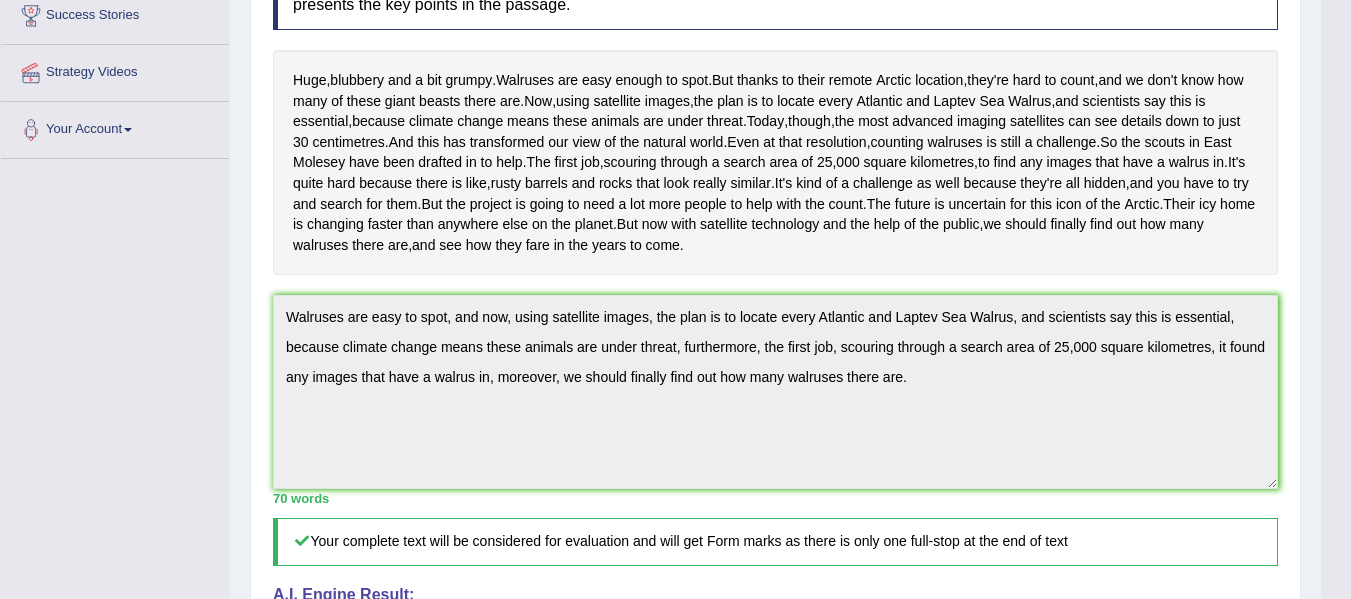 scroll, scrollTop: 0, scrollLeft: 0, axis: both 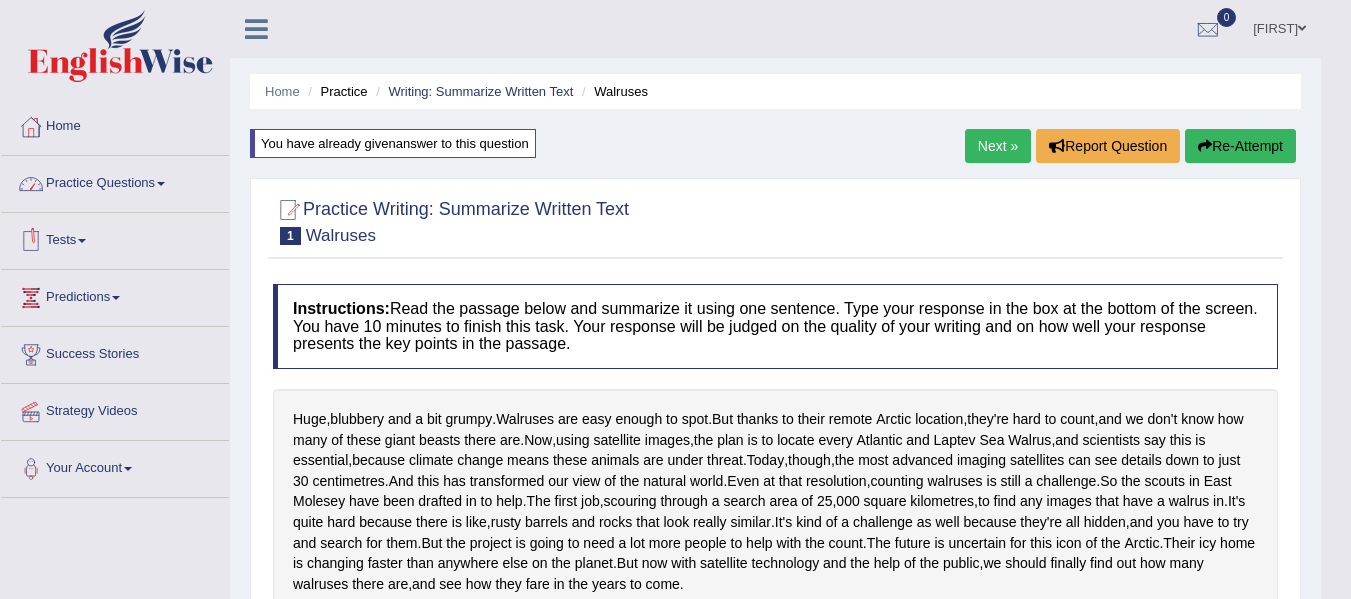 click on "Practice Questions" at bounding box center [115, 181] 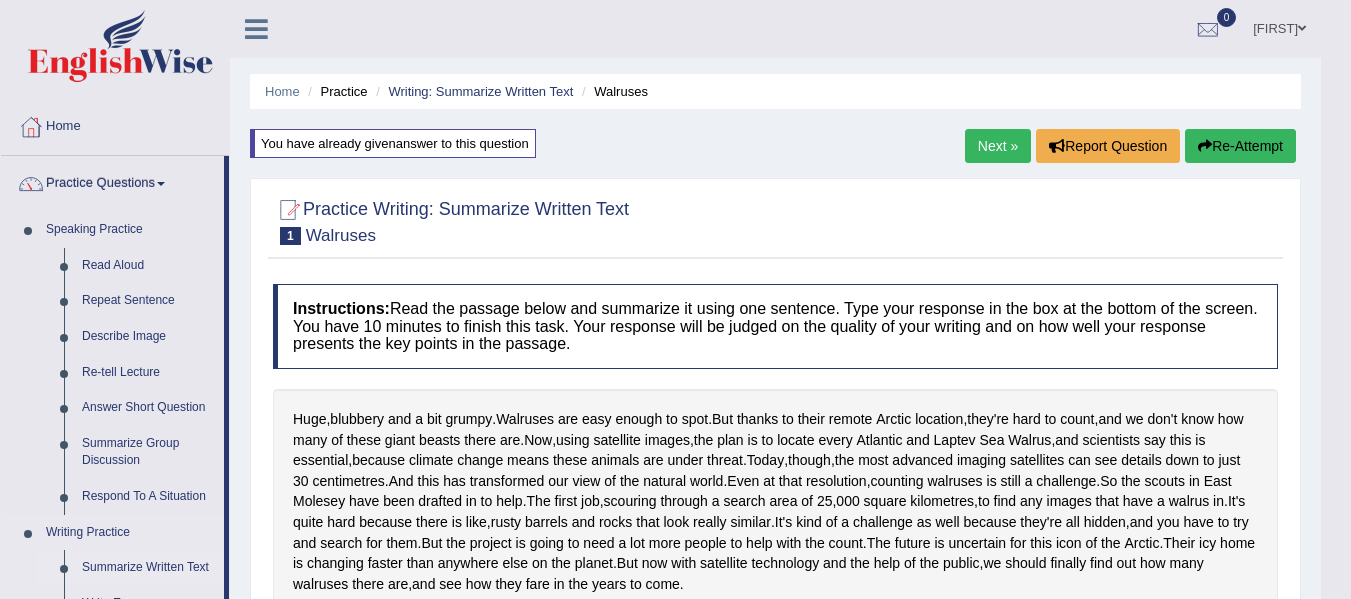 click on "Summarize Written Text" at bounding box center (148, 568) 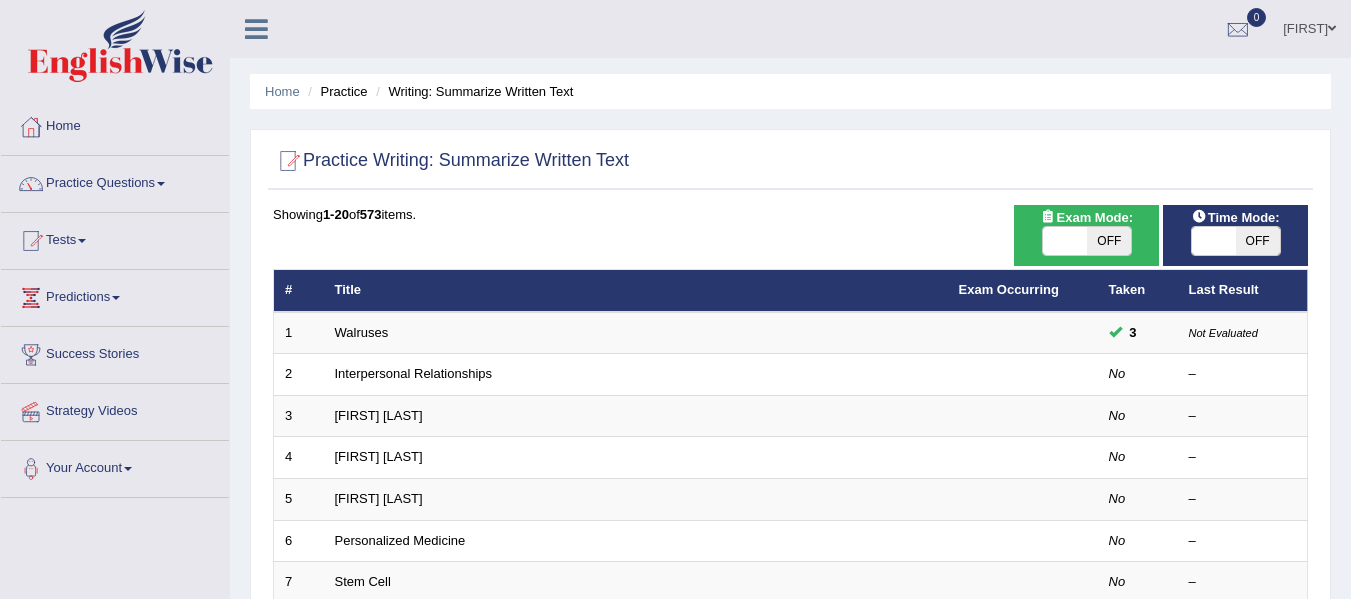 scroll, scrollTop: 0, scrollLeft: 0, axis: both 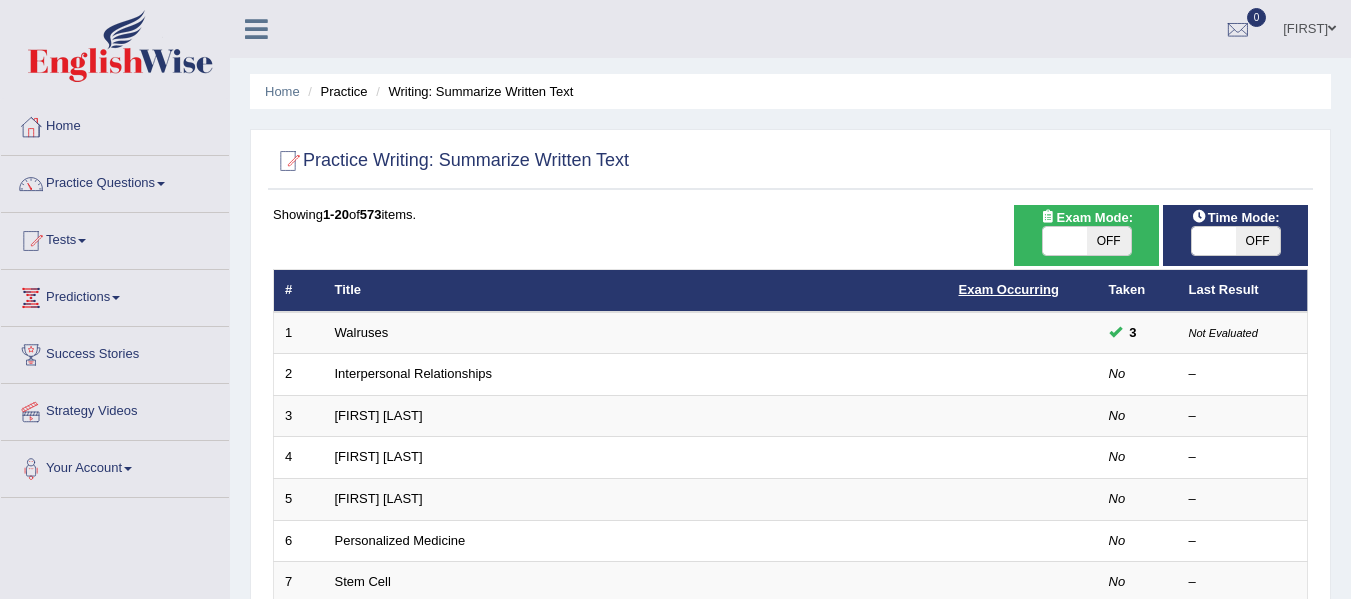 click on "Exam Occurring" at bounding box center (1009, 289) 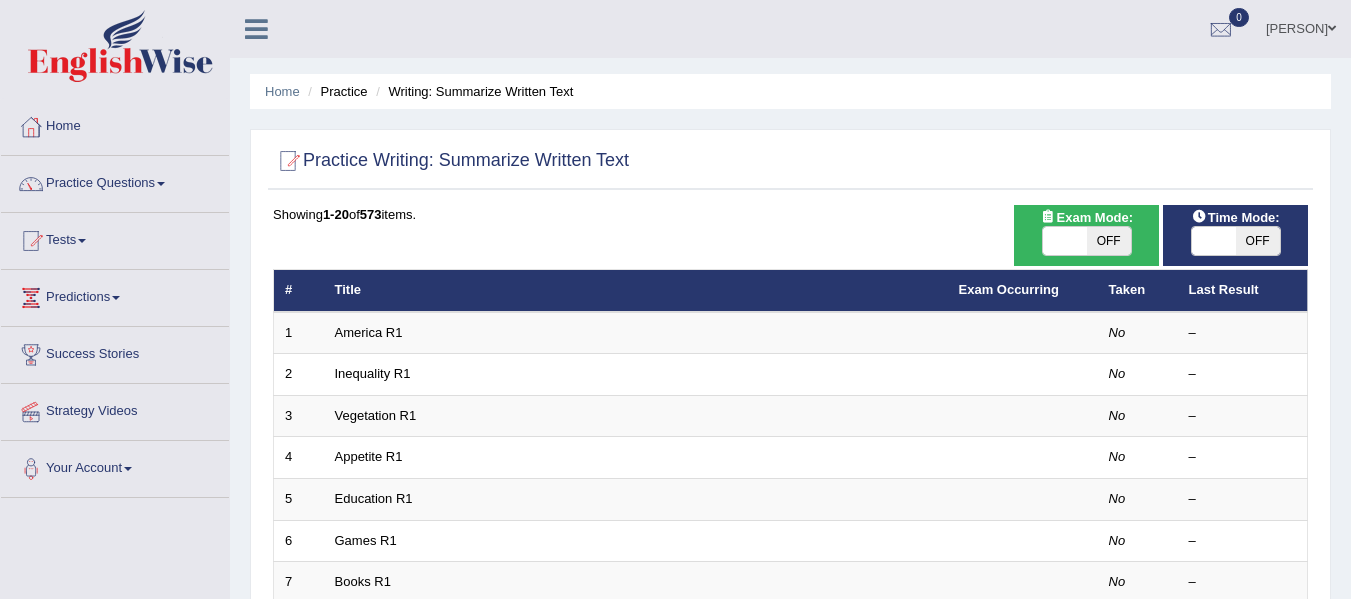 scroll, scrollTop: 0, scrollLeft: 0, axis: both 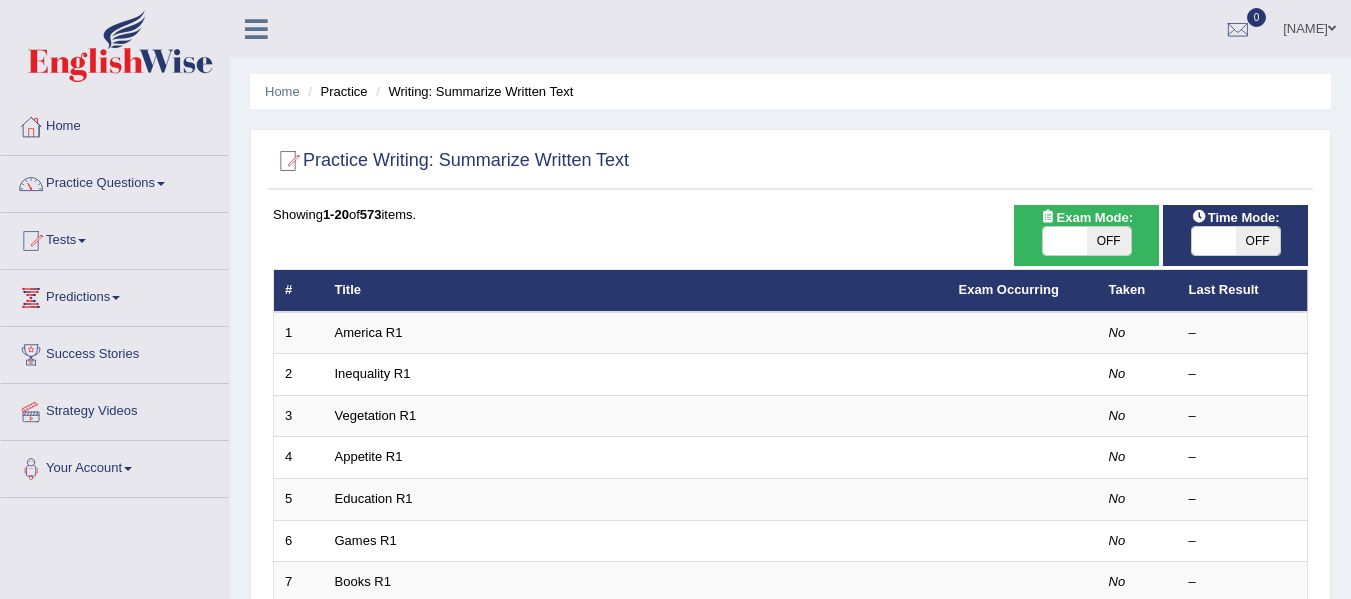 click on "Exam Occurring" at bounding box center [1009, 289] 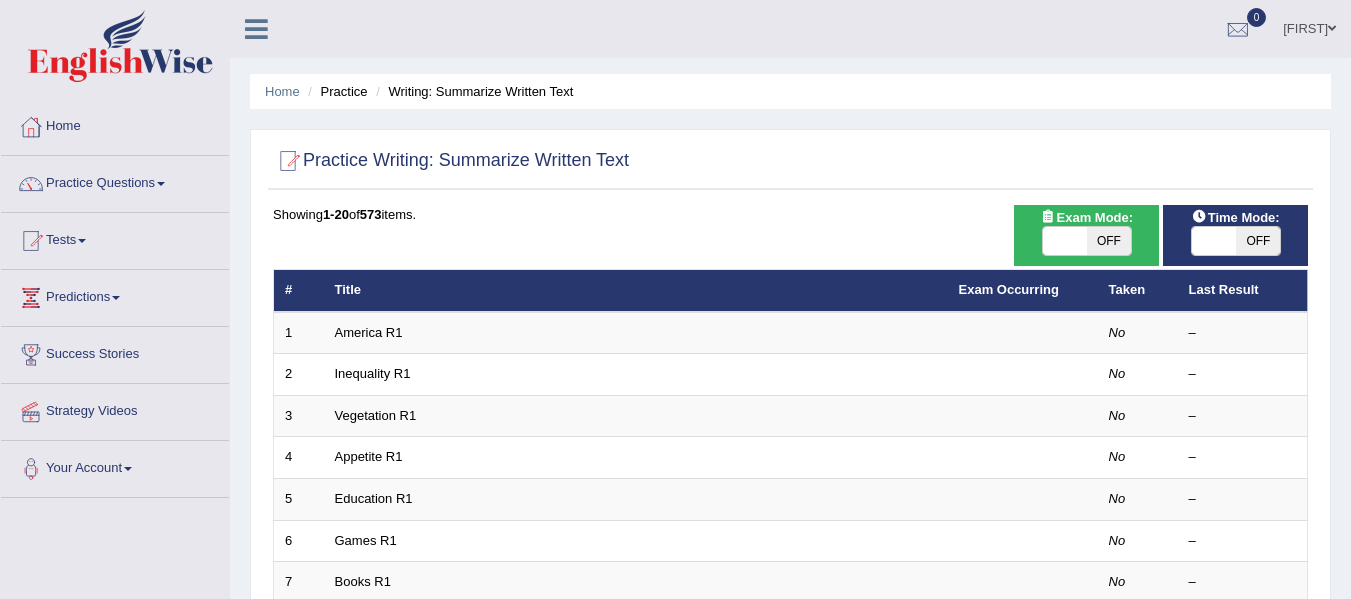 scroll, scrollTop: 0, scrollLeft: 0, axis: both 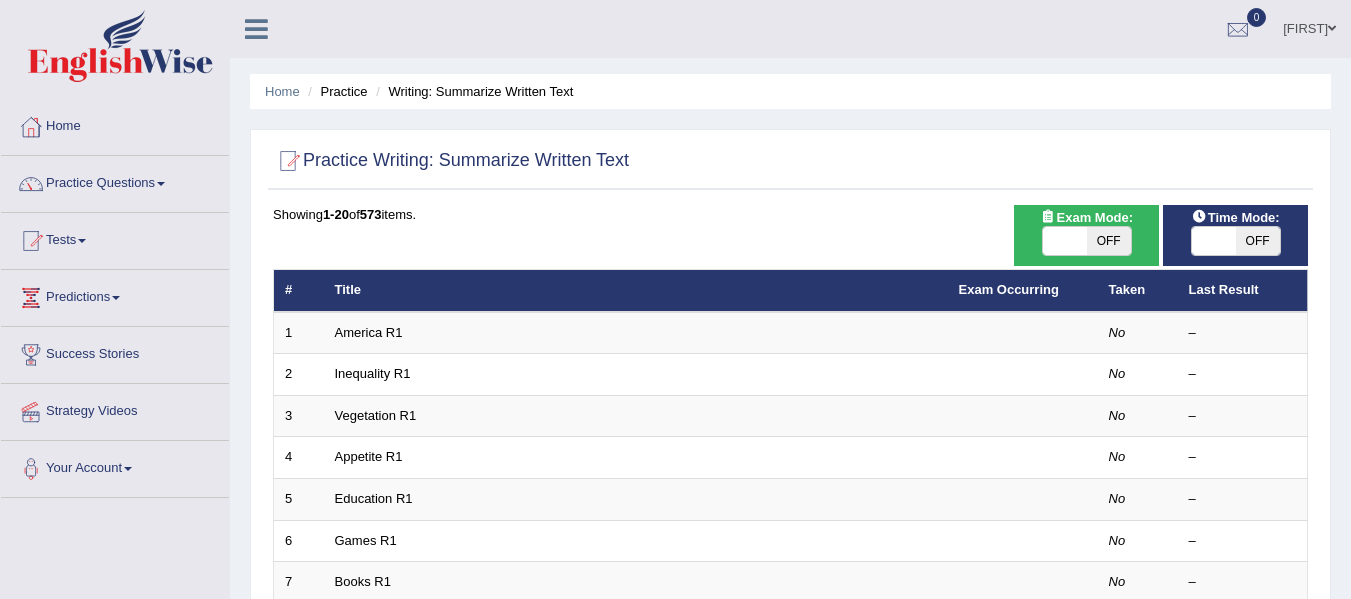 click on "Writing: Summarize Written Text" at bounding box center (472, 91) 